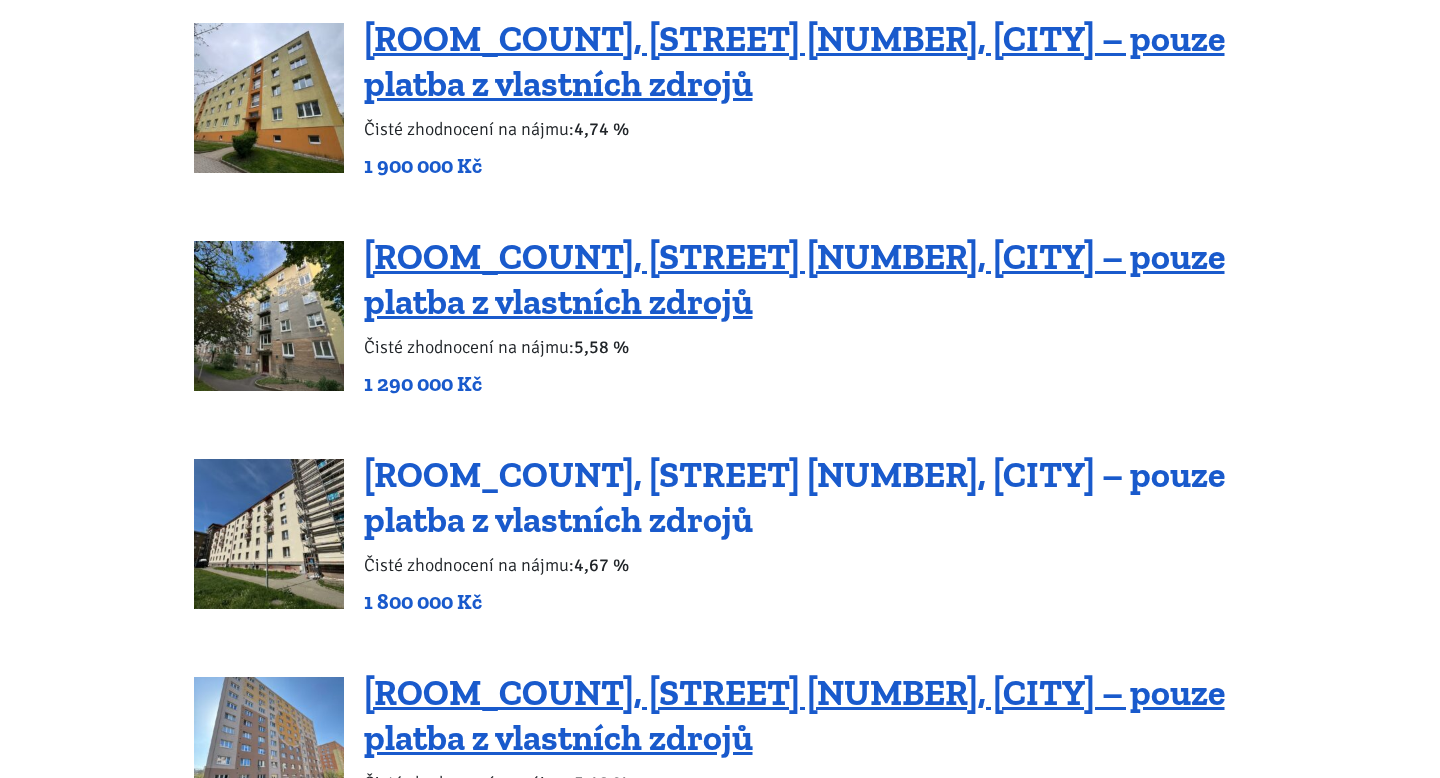 scroll, scrollTop: 0, scrollLeft: 0, axis: both 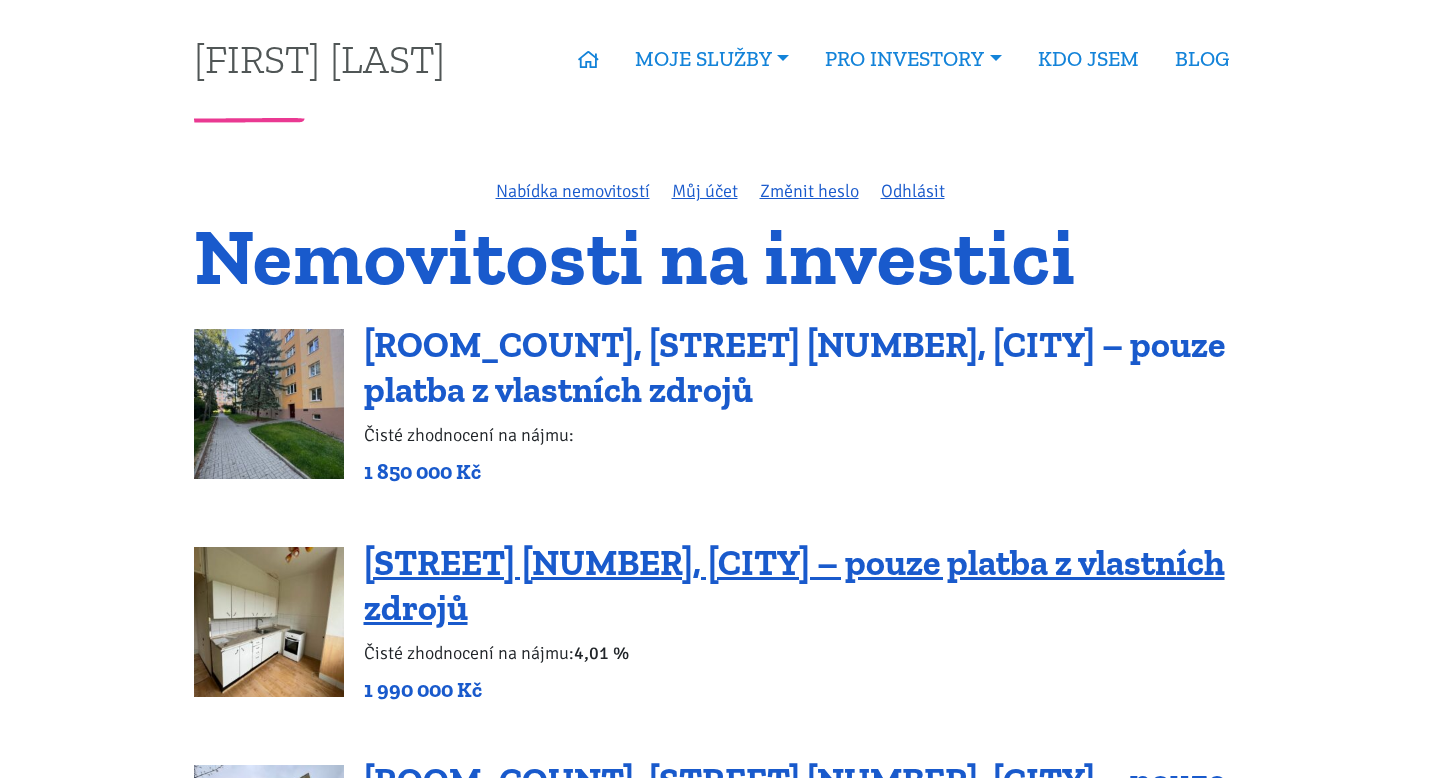 click on "2+1, Jaroslava Vrchlického 2656/2, [CITY] – pouze platba z vlastních zdrojů" at bounding box center [749, 367] 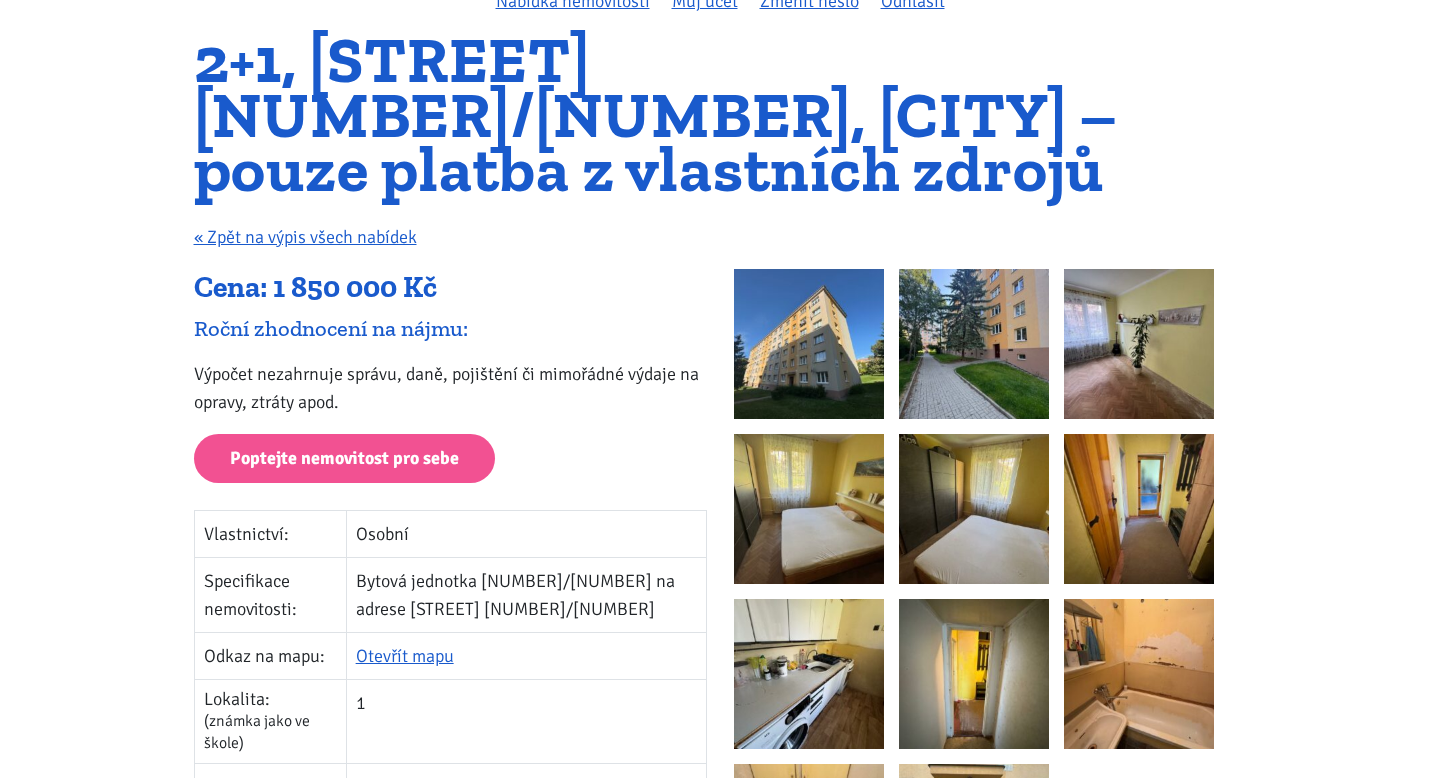 scroll, scrollTop: 388, scrollLeft: 0, axis: vertical 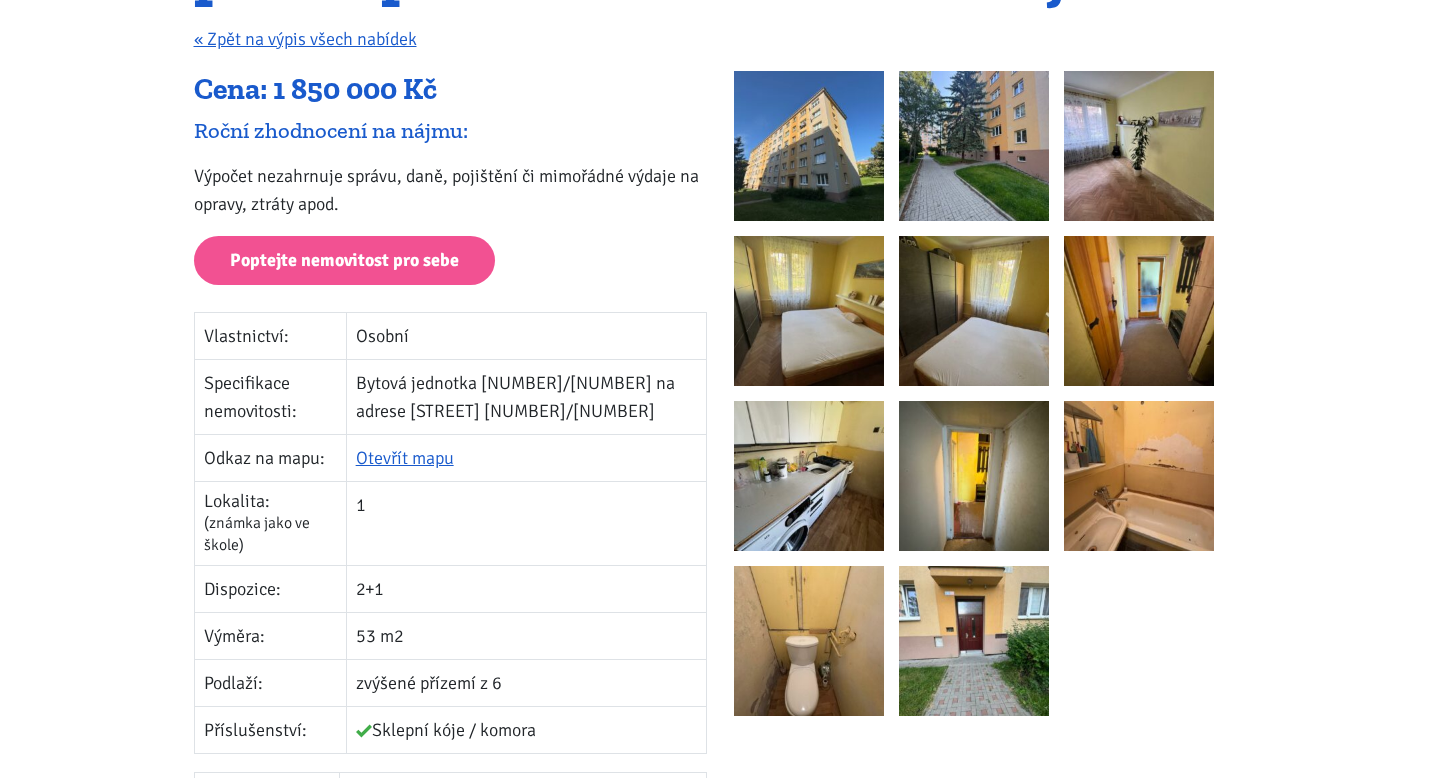 click at bounding box center [1139, 476] 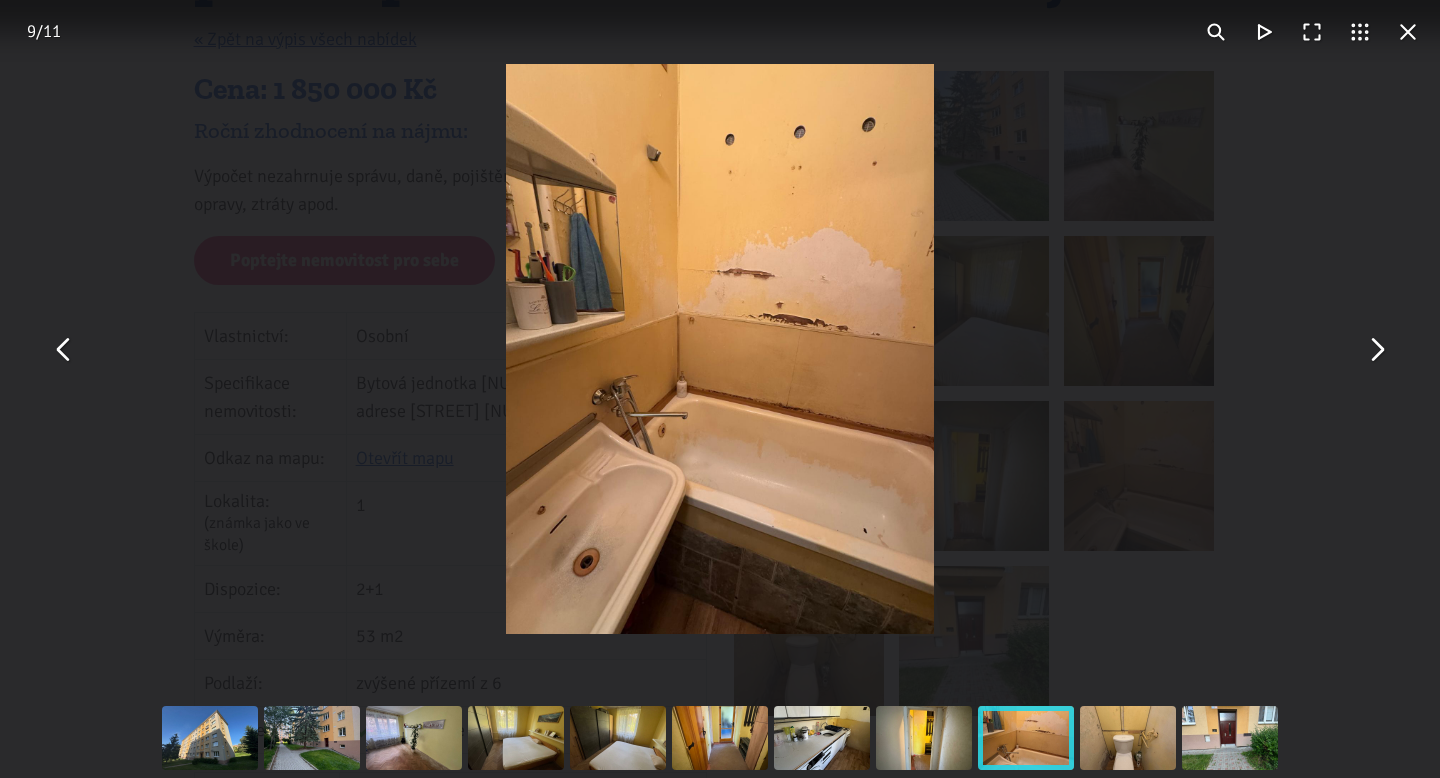 click at bounding box center (1376, 349) 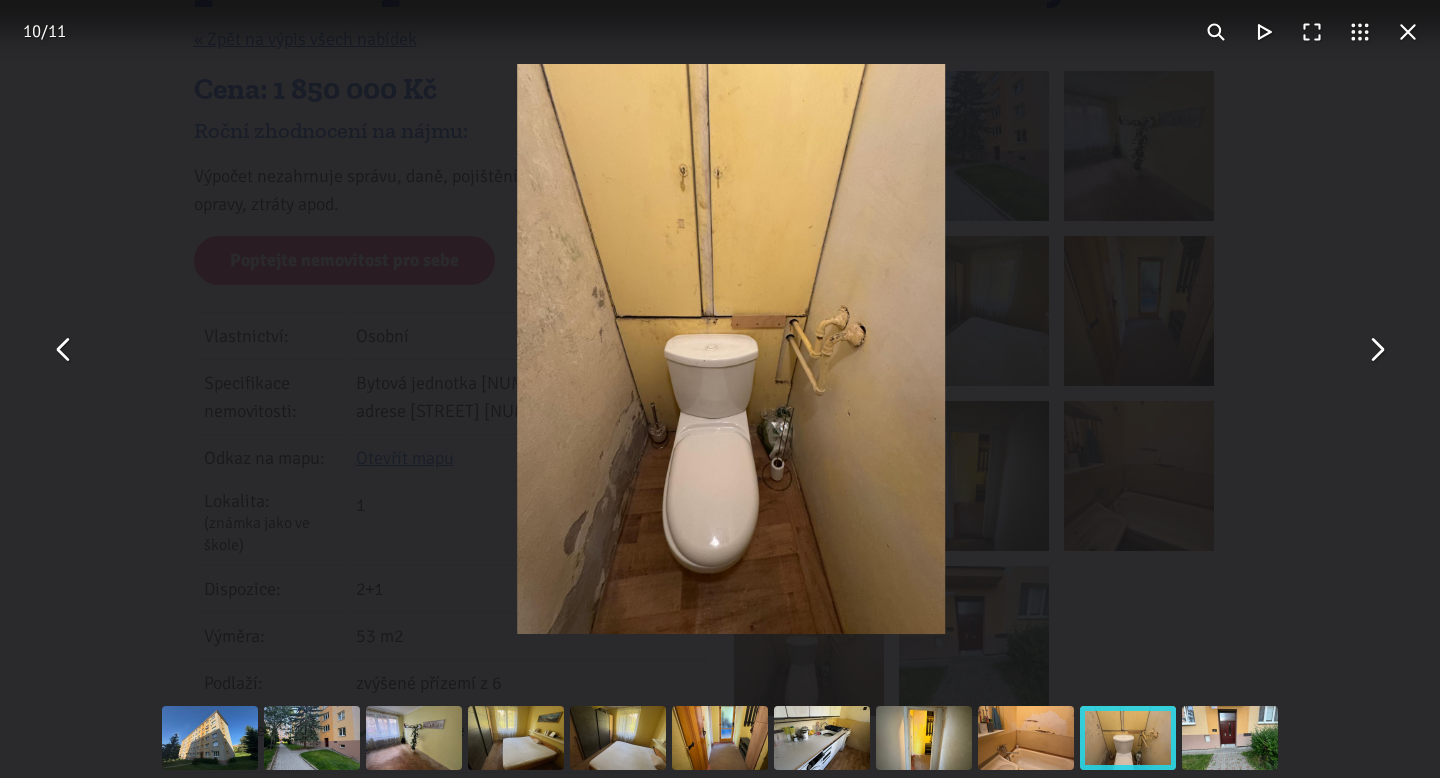 click at bounding box center [1376, 349] 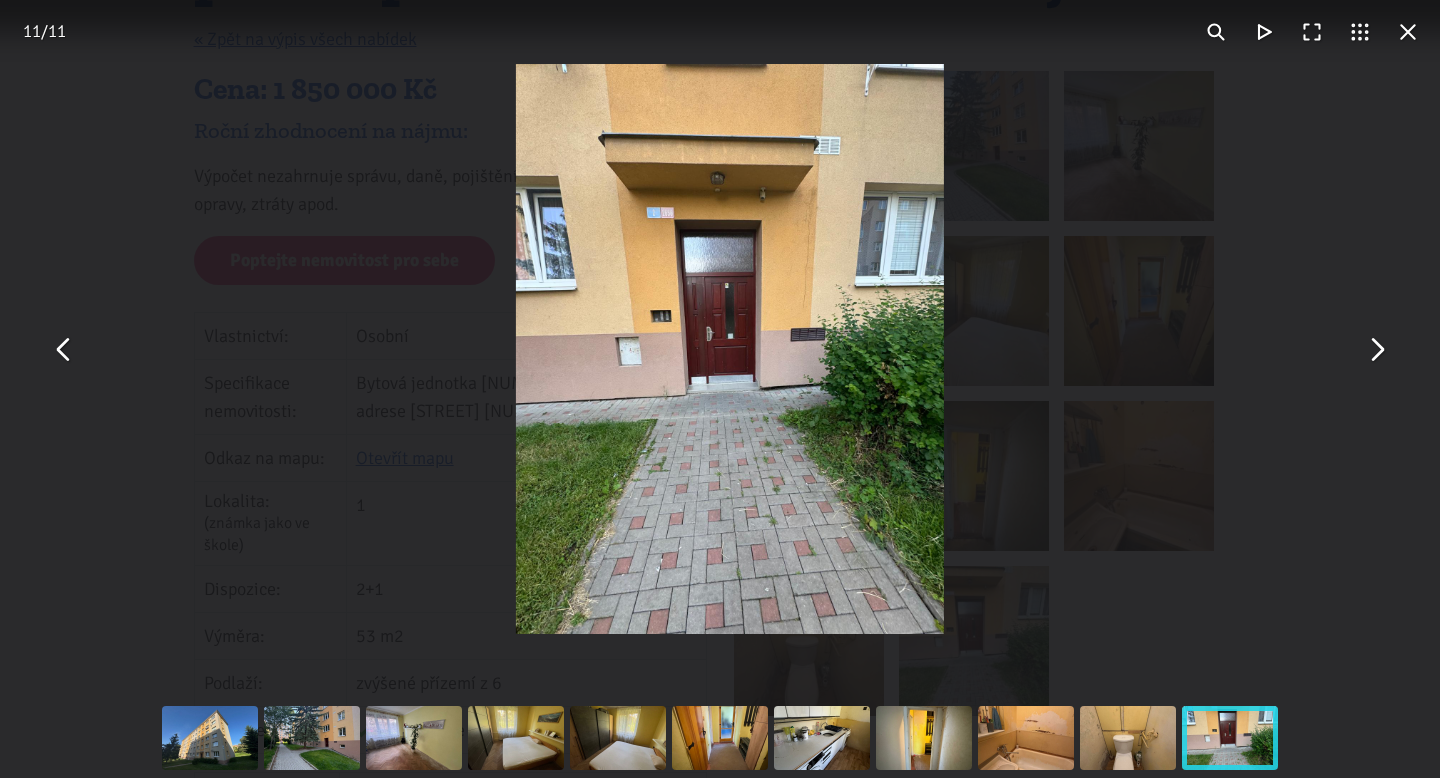 click at bounding box center [1376, 349] 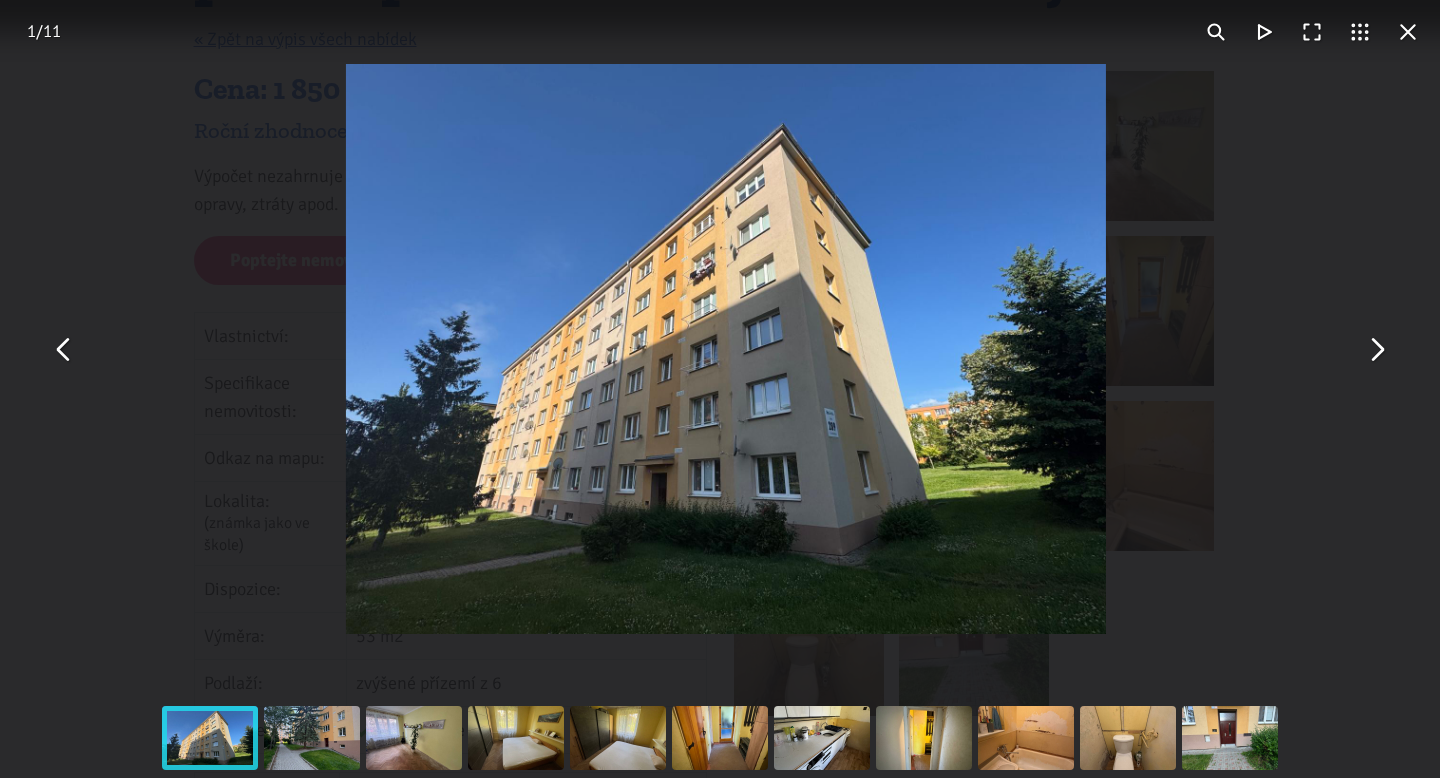 click at bounding box center [1376, 349] 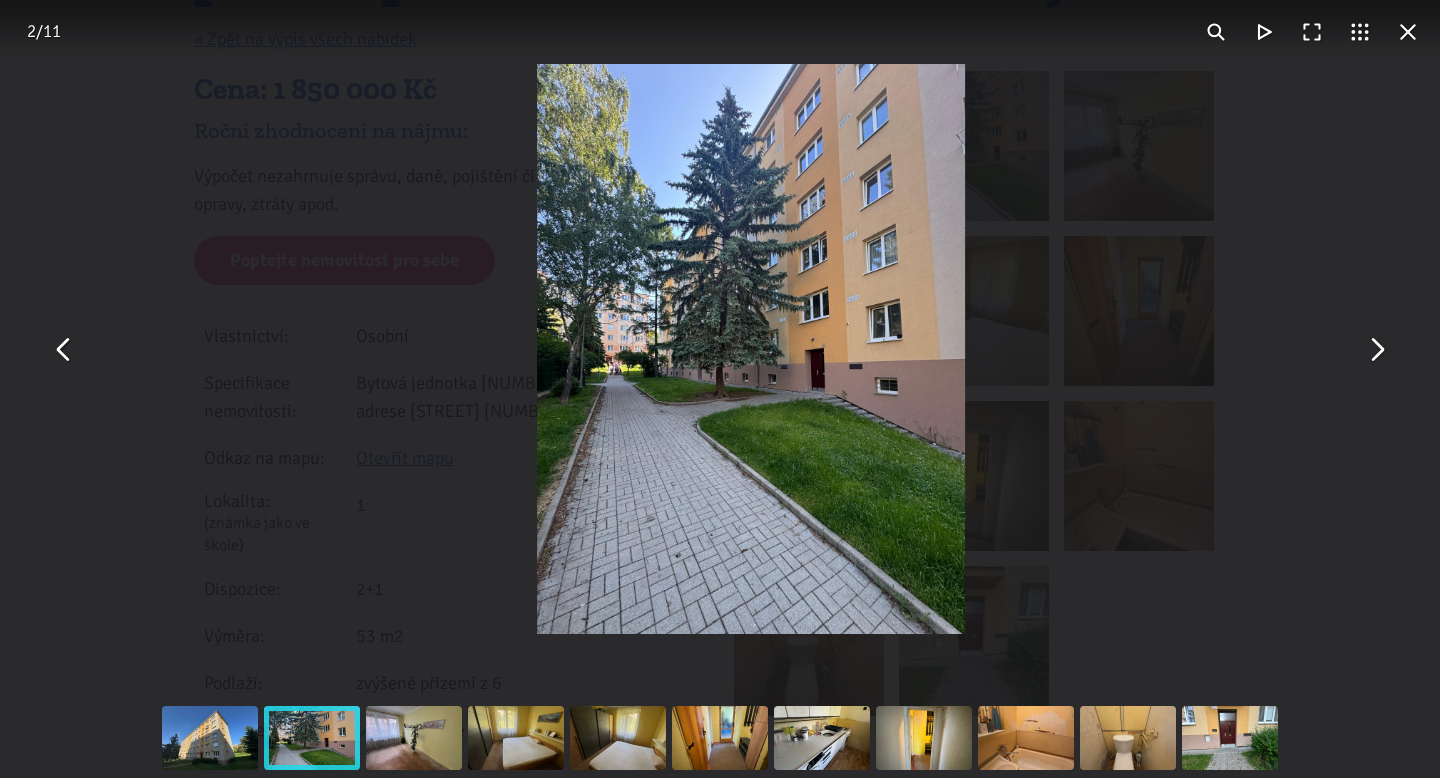 click at bounding box center (1376, 349) 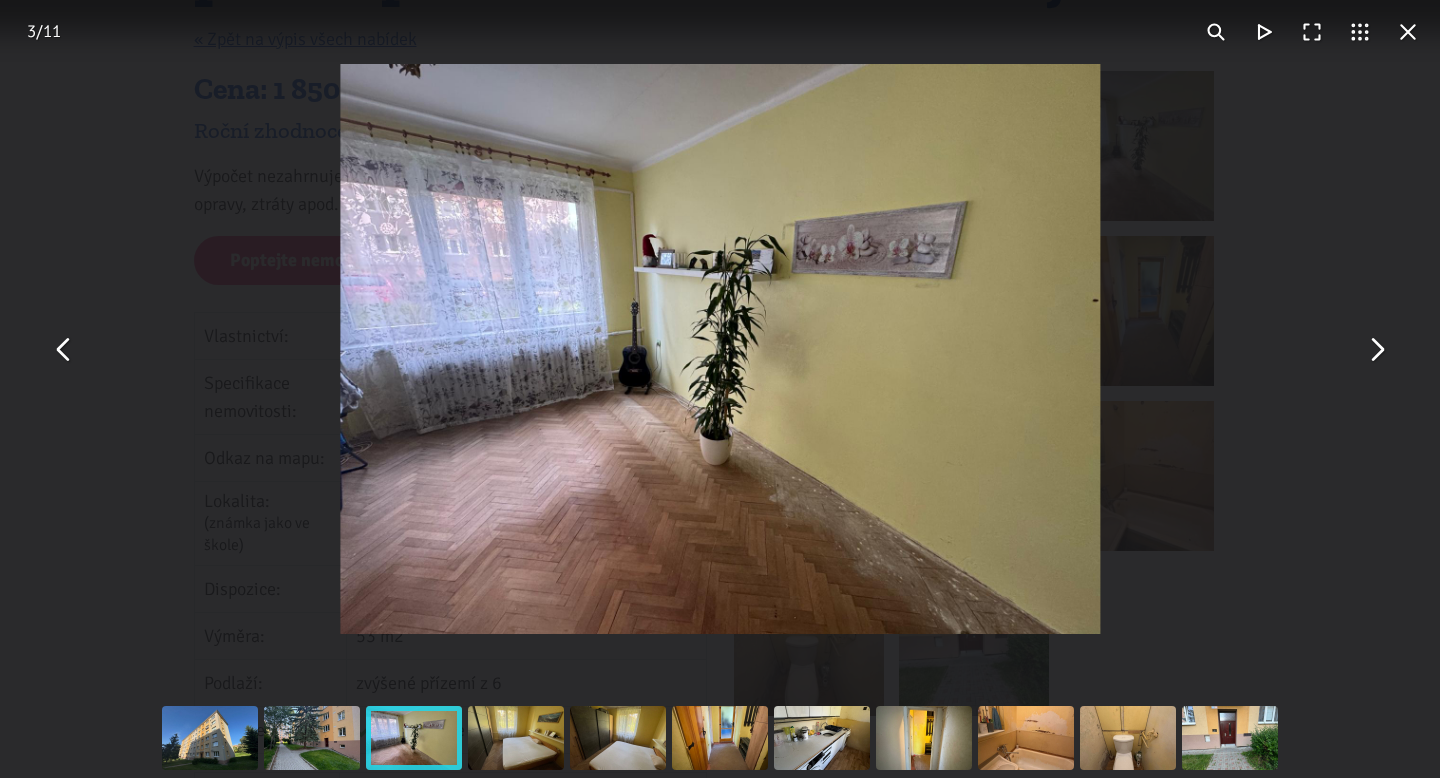 type 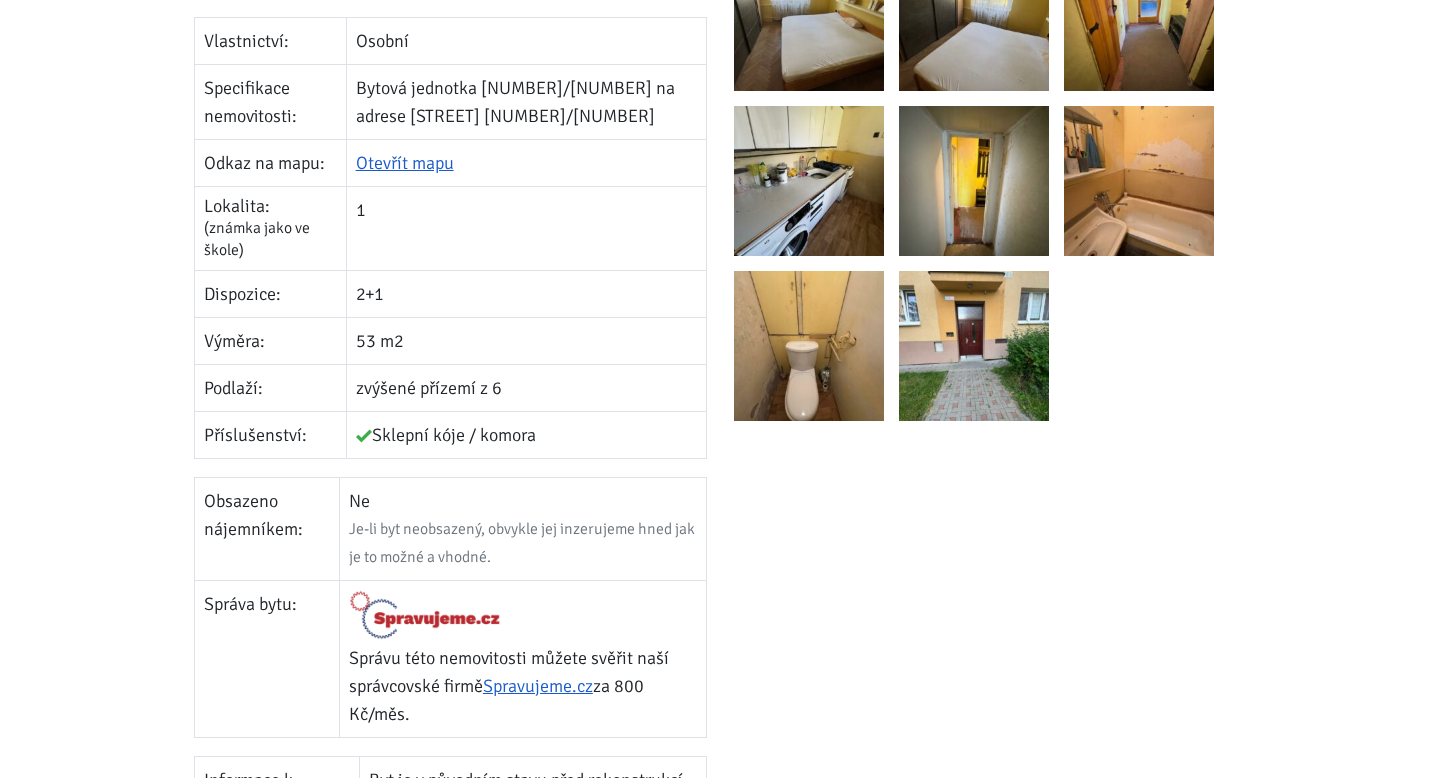 scroll, scrollTop: 744, scrollLeft: 0, axis: vertical 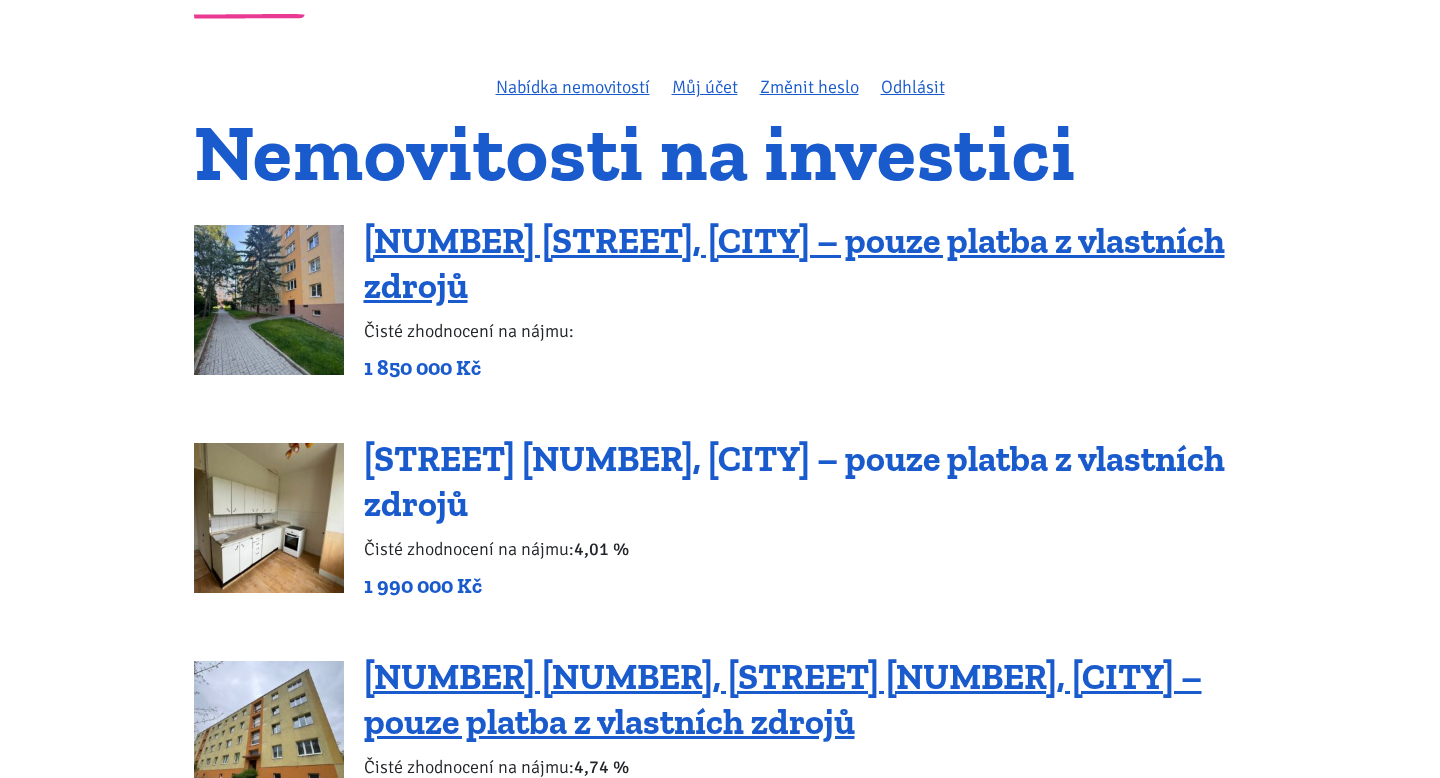 click on "[STREET] [NUMBER], [CITY] – pouze platba z vlastních zdrojů" at bounding box center [731, 548] 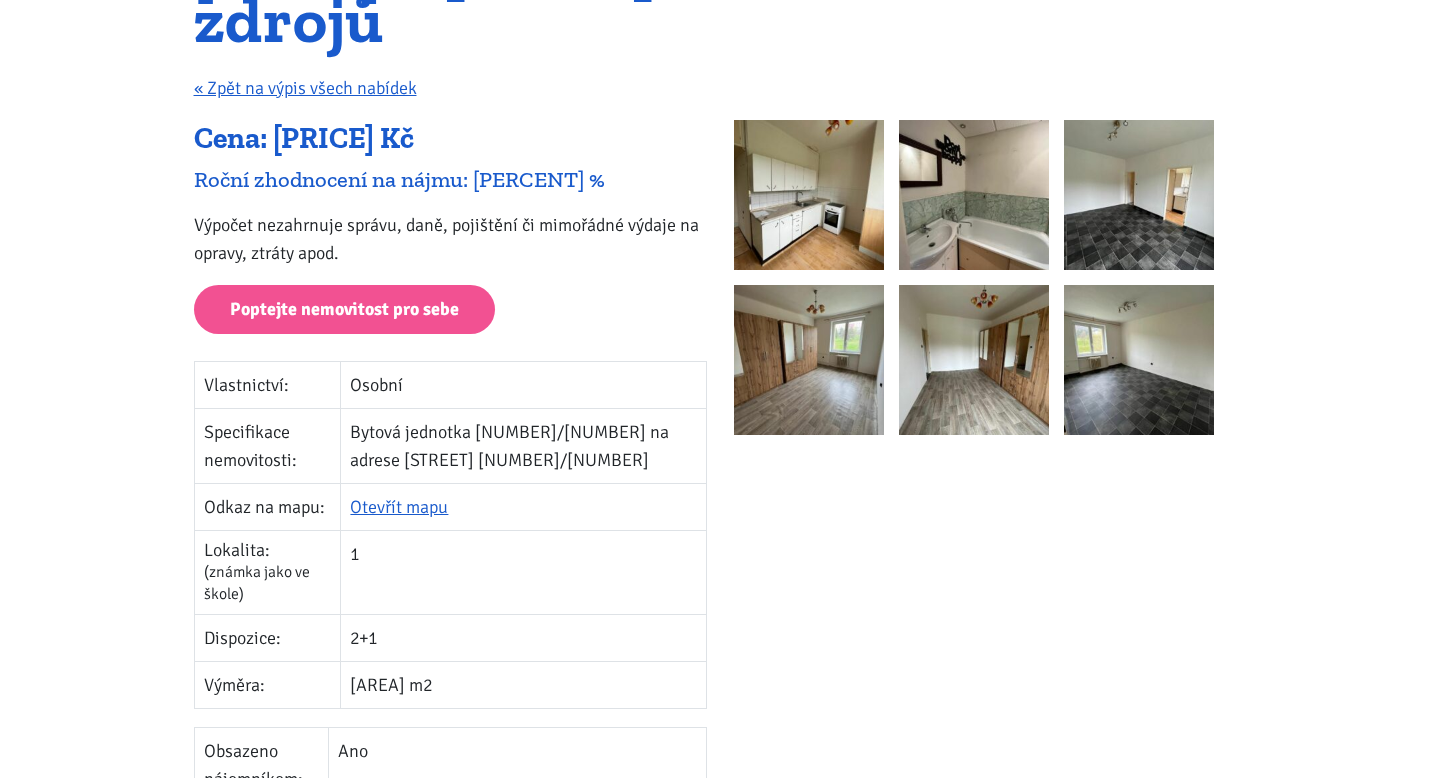 scroll, scrollTop: 243, scrollLeft: 0, axis: vertical 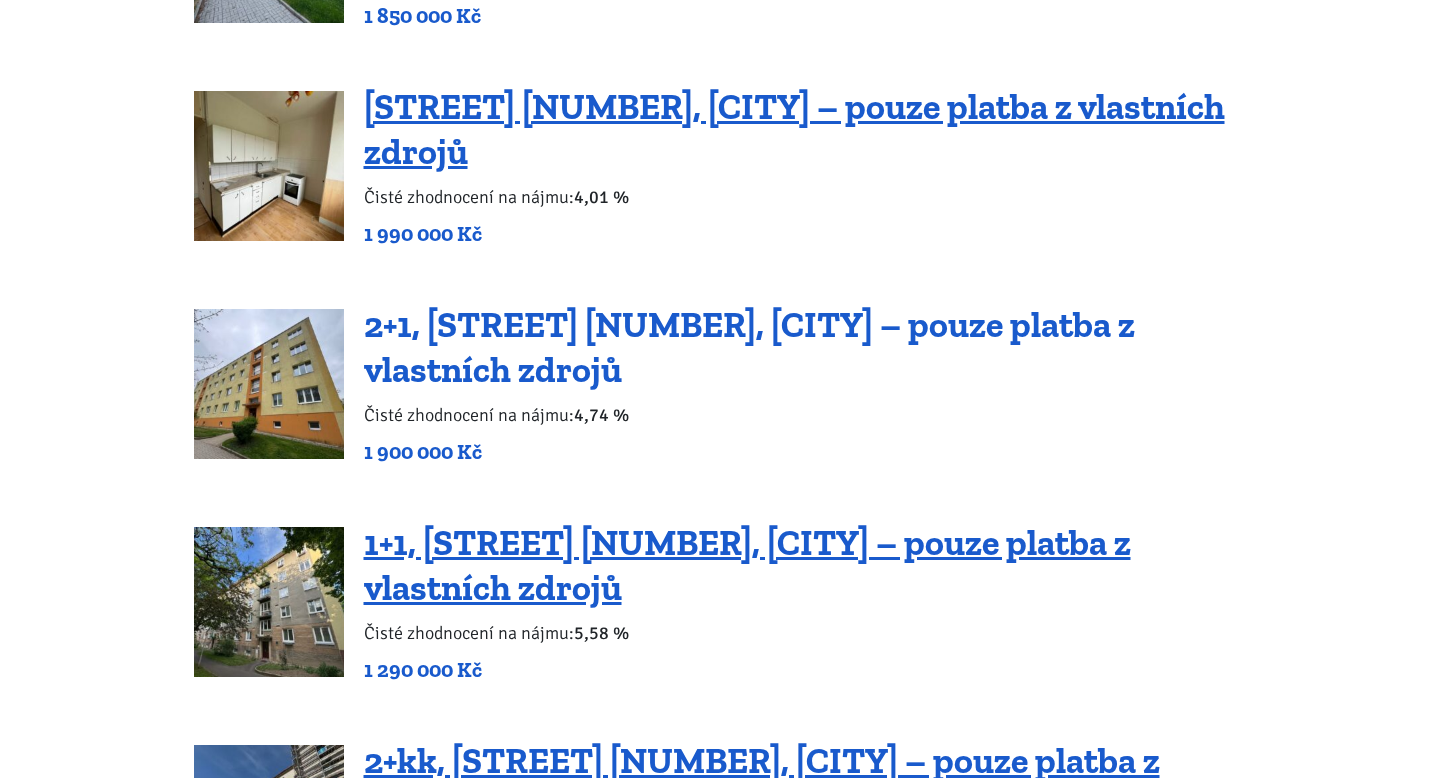click on "2+1, 1. máje 2914/4, [CITY] – pouze platba z vlastních zdrojů" at bounding box center [772, 347] 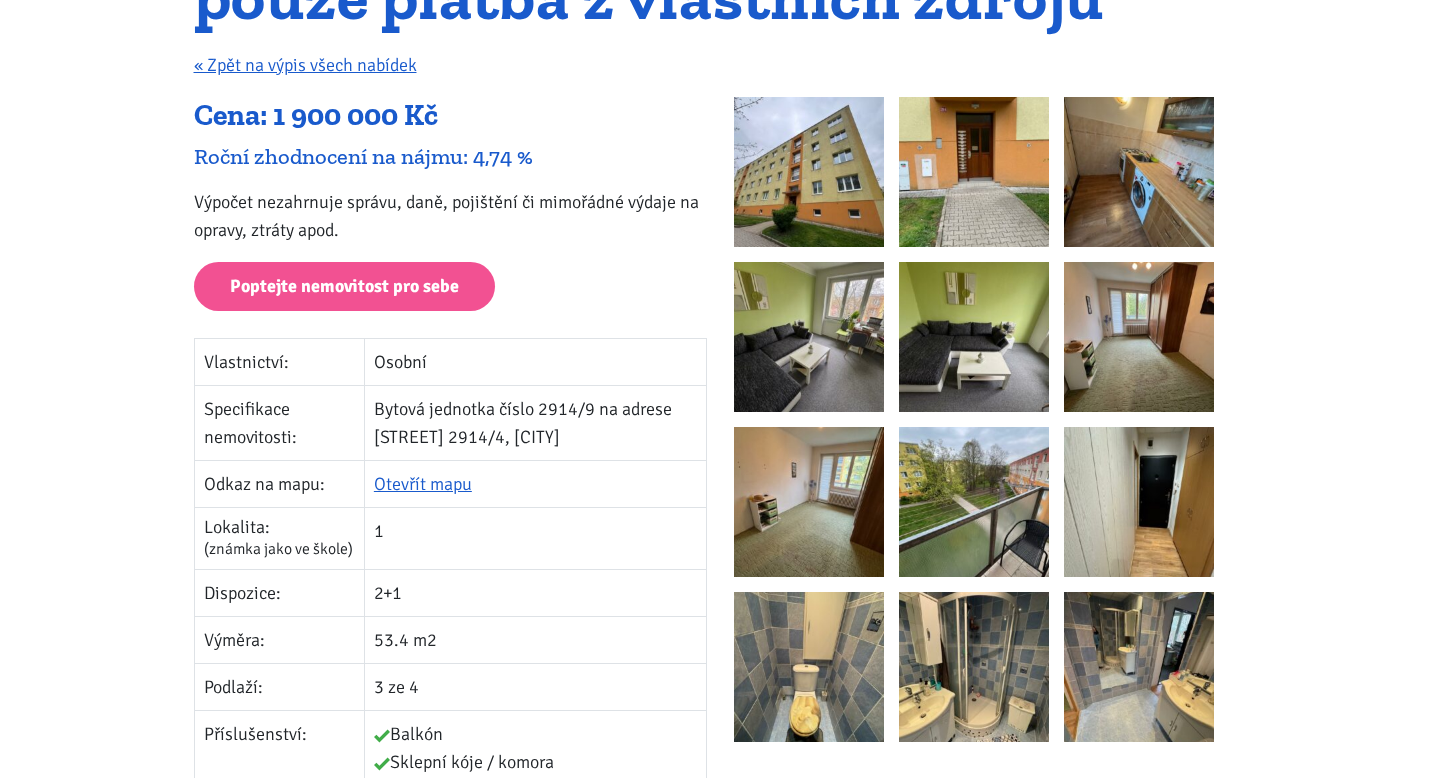 scroll, scrollTop: 0, scrollLeft: 0, axis: both 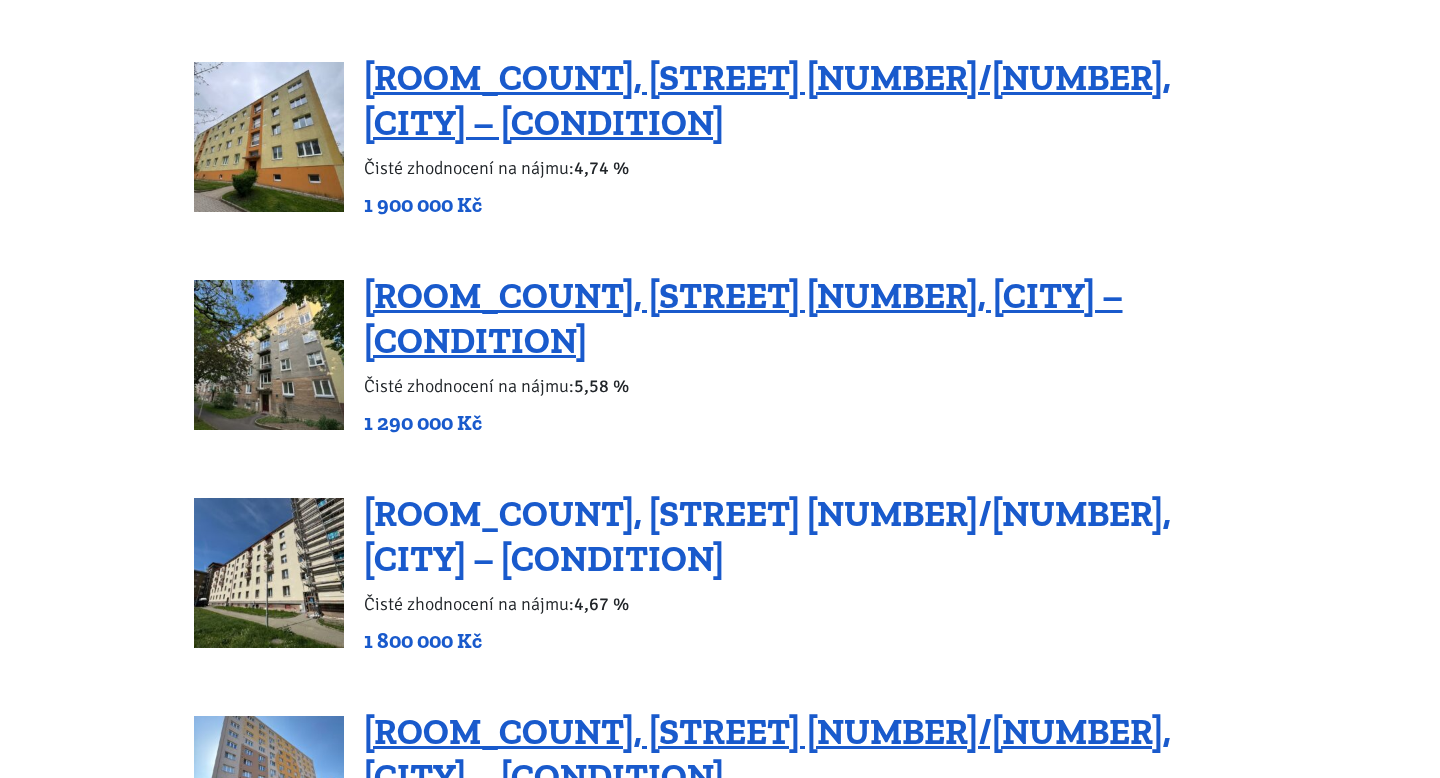 click on "2+kk, Josefa Skupy 2301/8, Most – pouze platba z vlastních zdrojů" at bounding box center [762, 536] 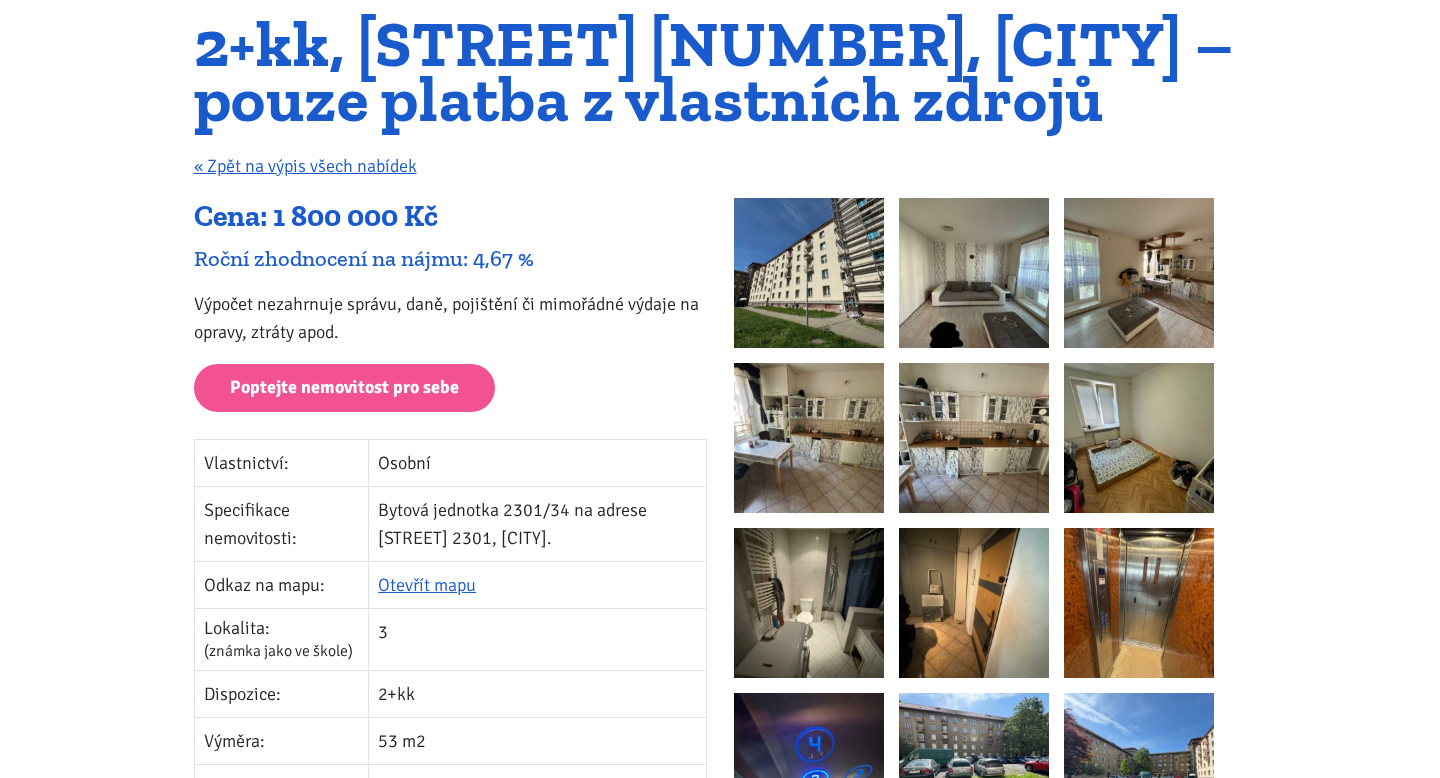 scroll, scrollTop: 231, scrollLeft: 0, axis: vertical 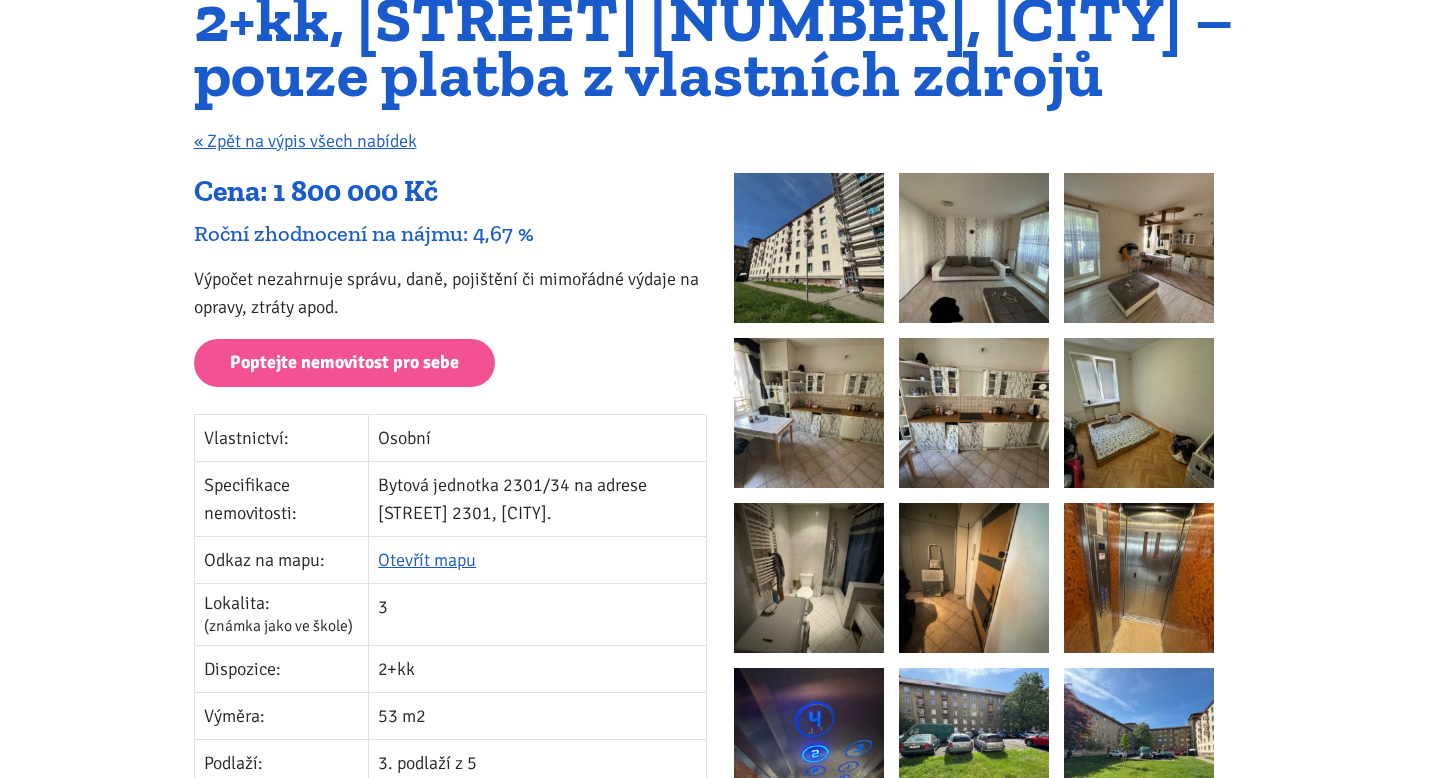 click at bounding box center [809, 633] 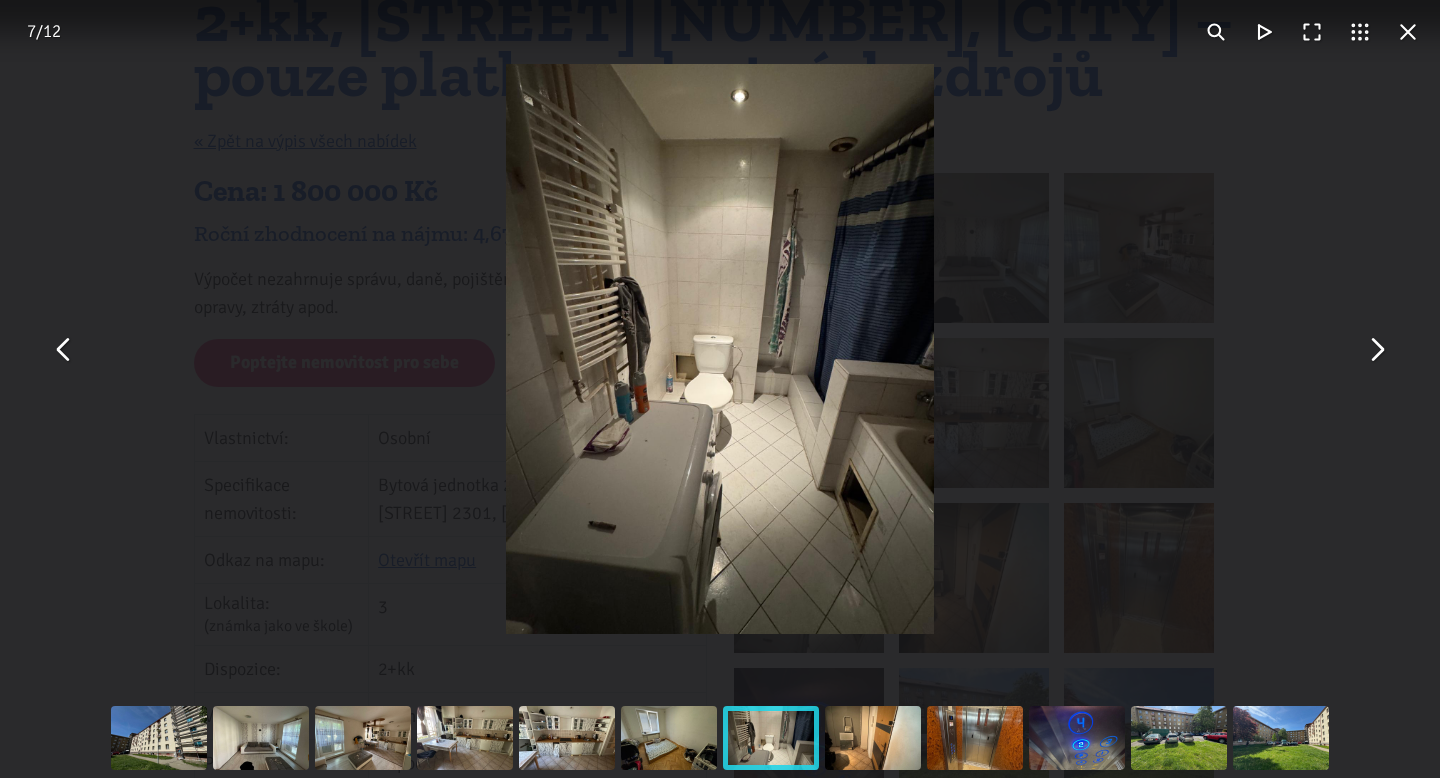 click at bounding box center [1376, 349] 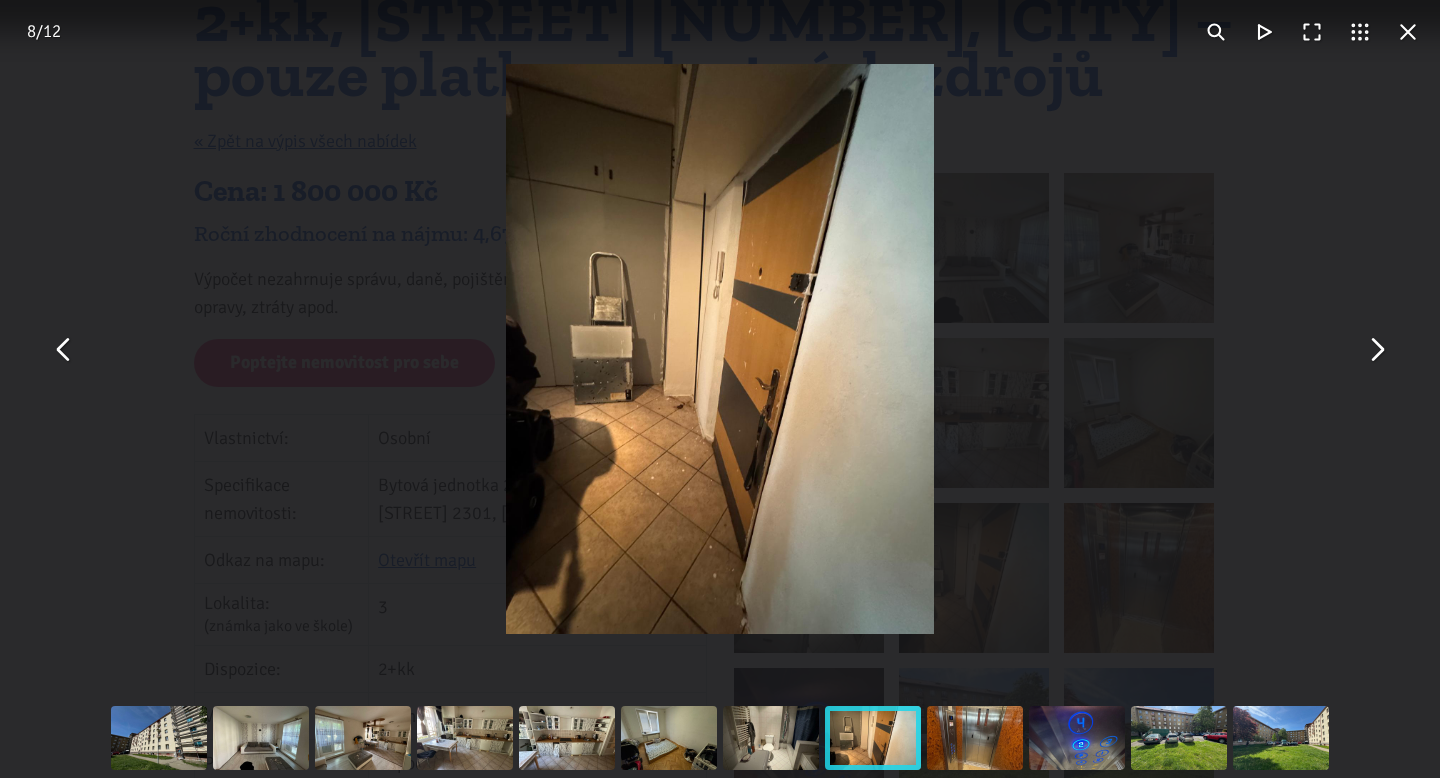 click at bounding box center [1376, 349] 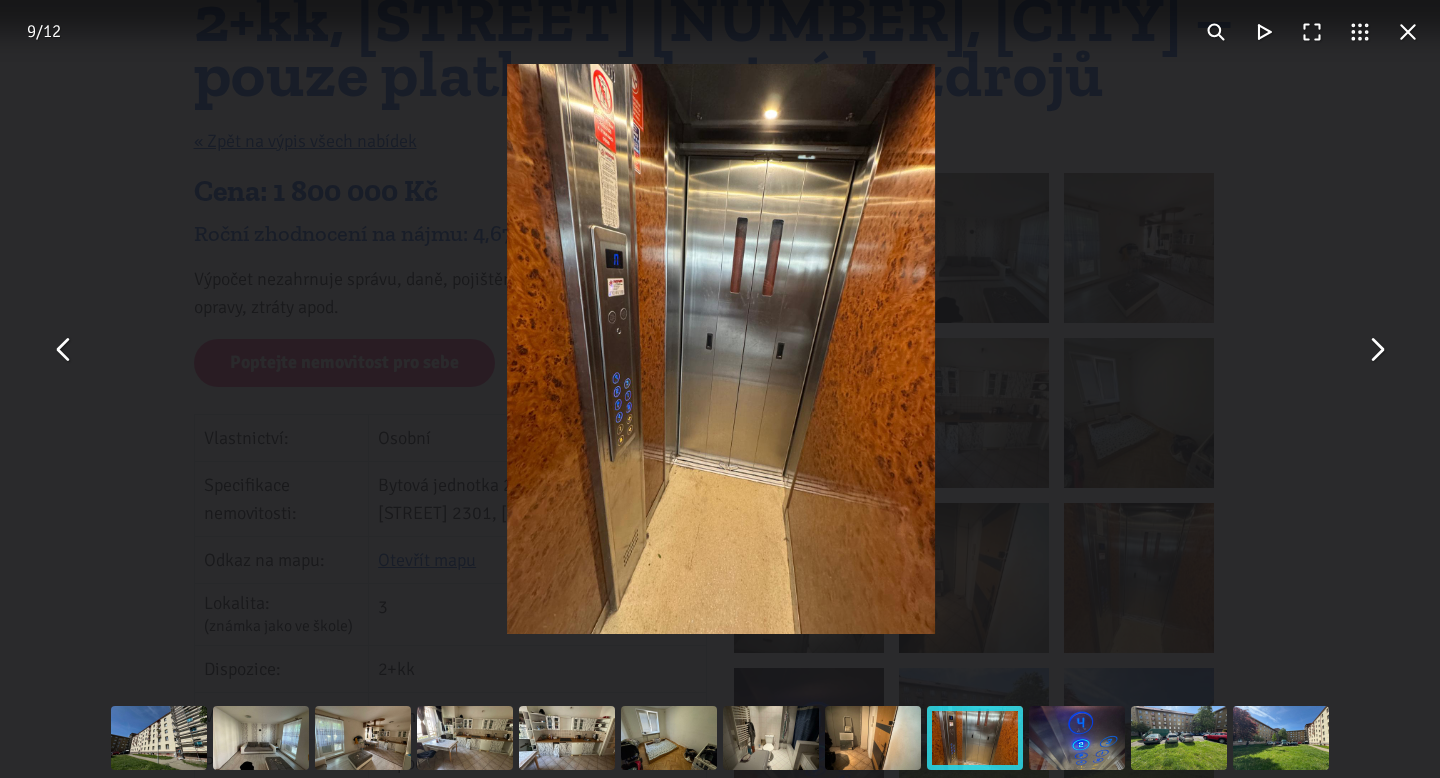 click at bounding box center [1376, 349] 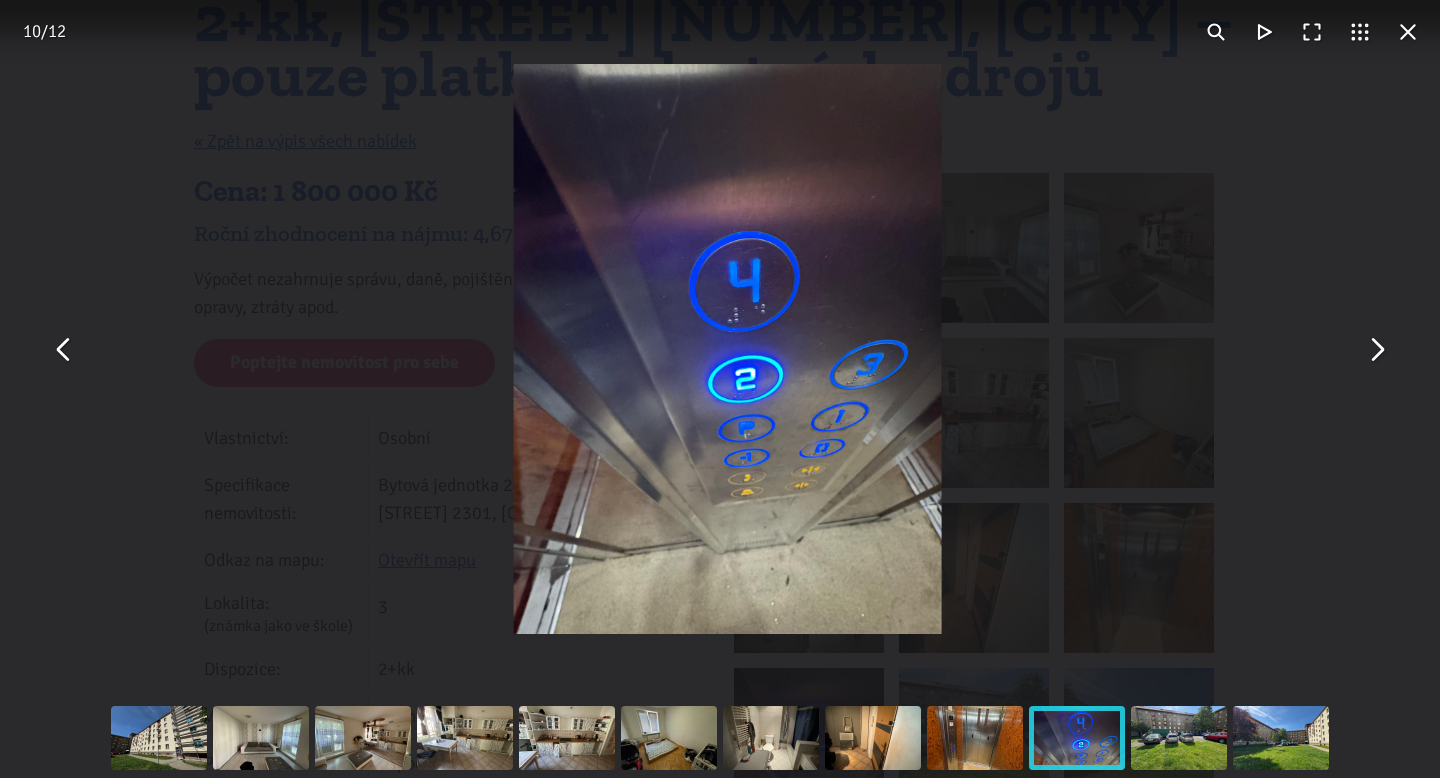 click at bounding box center [1376, 349] 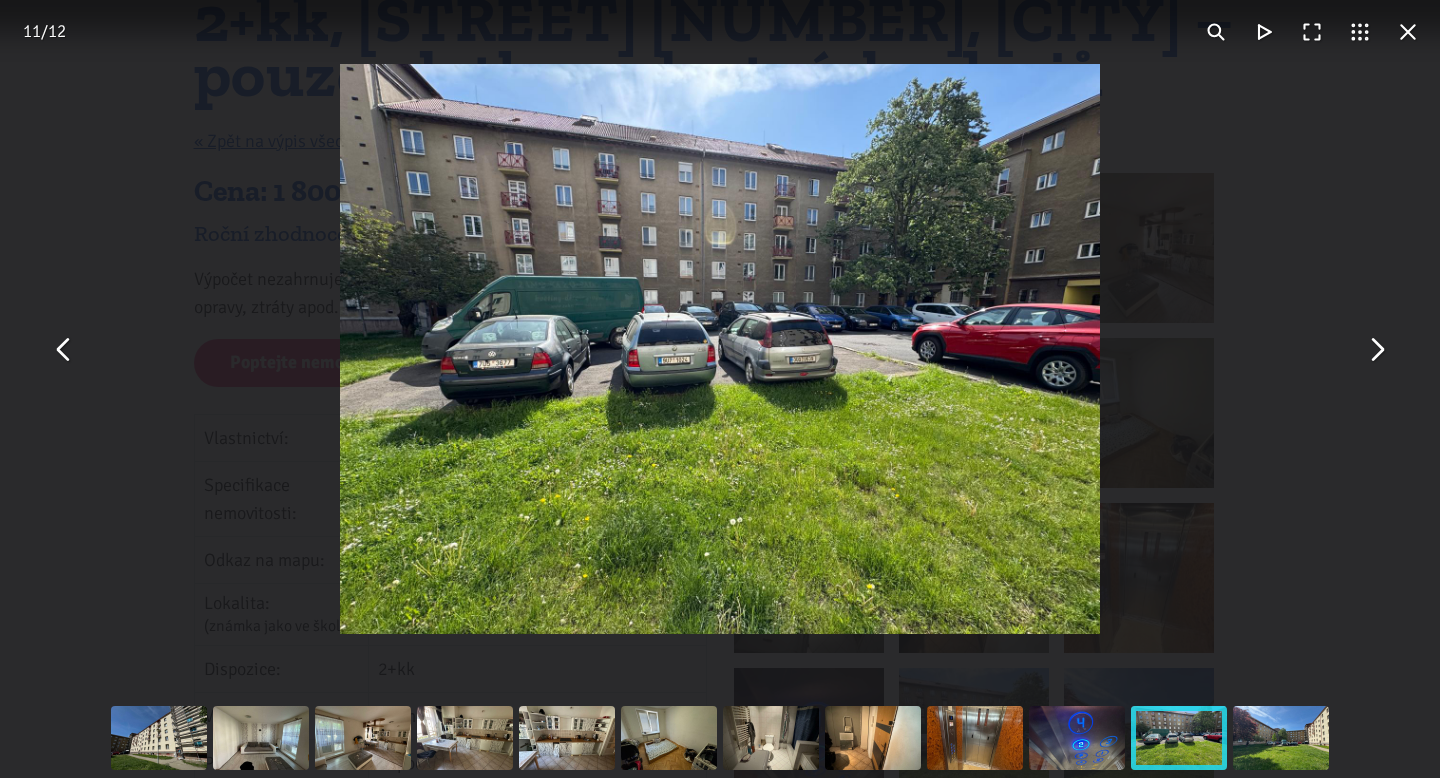 click at bounding box center [1408, 32] 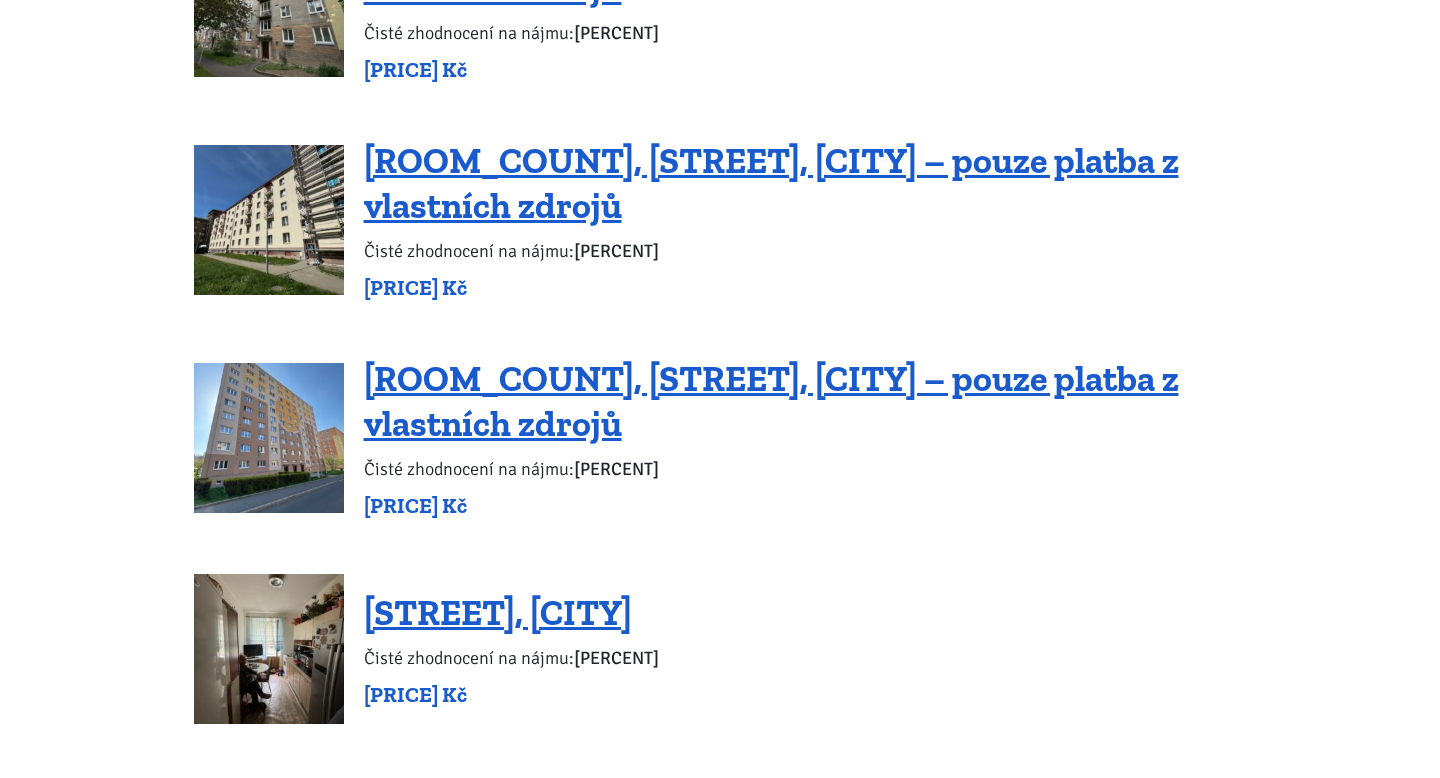 scroll, scrollTop: 1098, scrollLeft: 0, axis: vertical 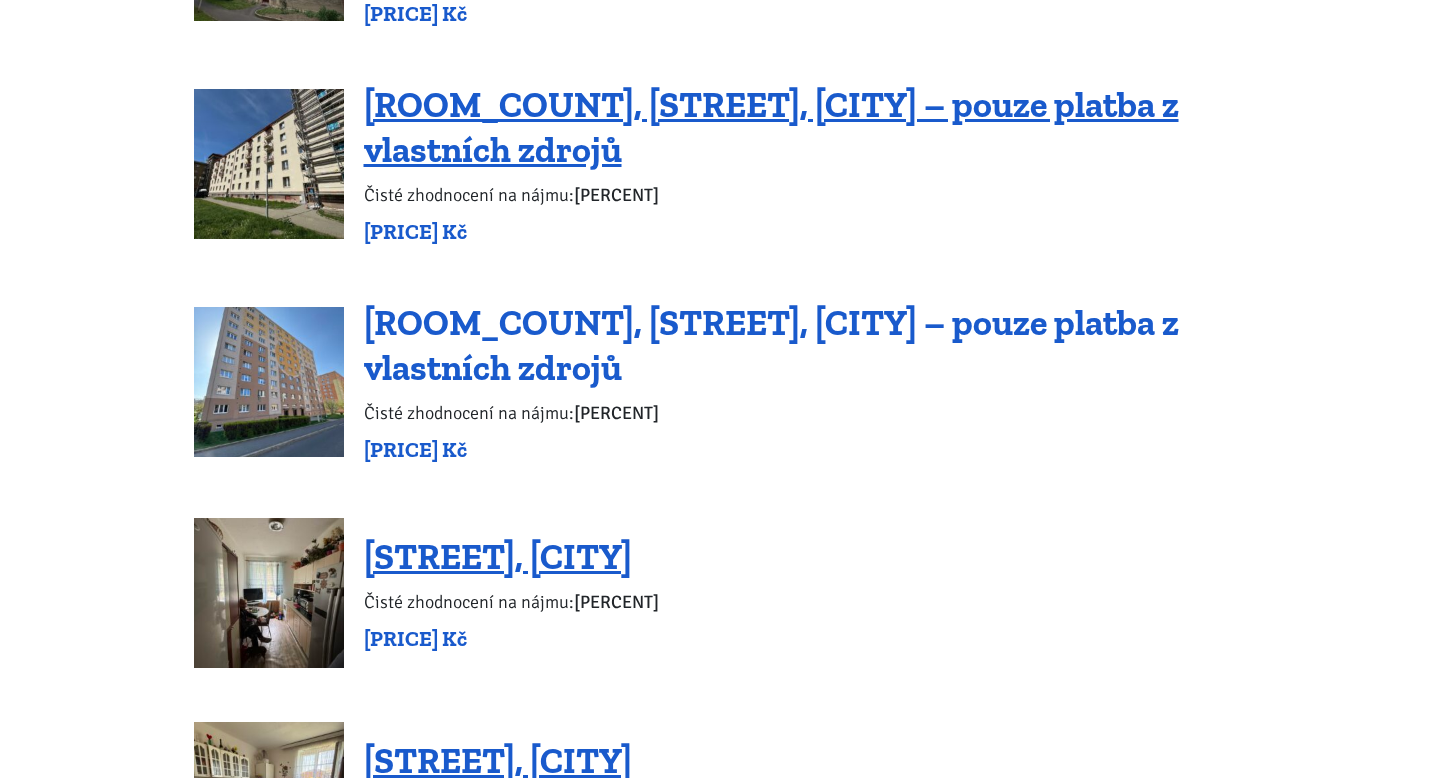 click on "1+1, [STREET] [NUMBER], [CITY] – pouze platba z vlastních zdrojů" at bounding box center (774, 359) 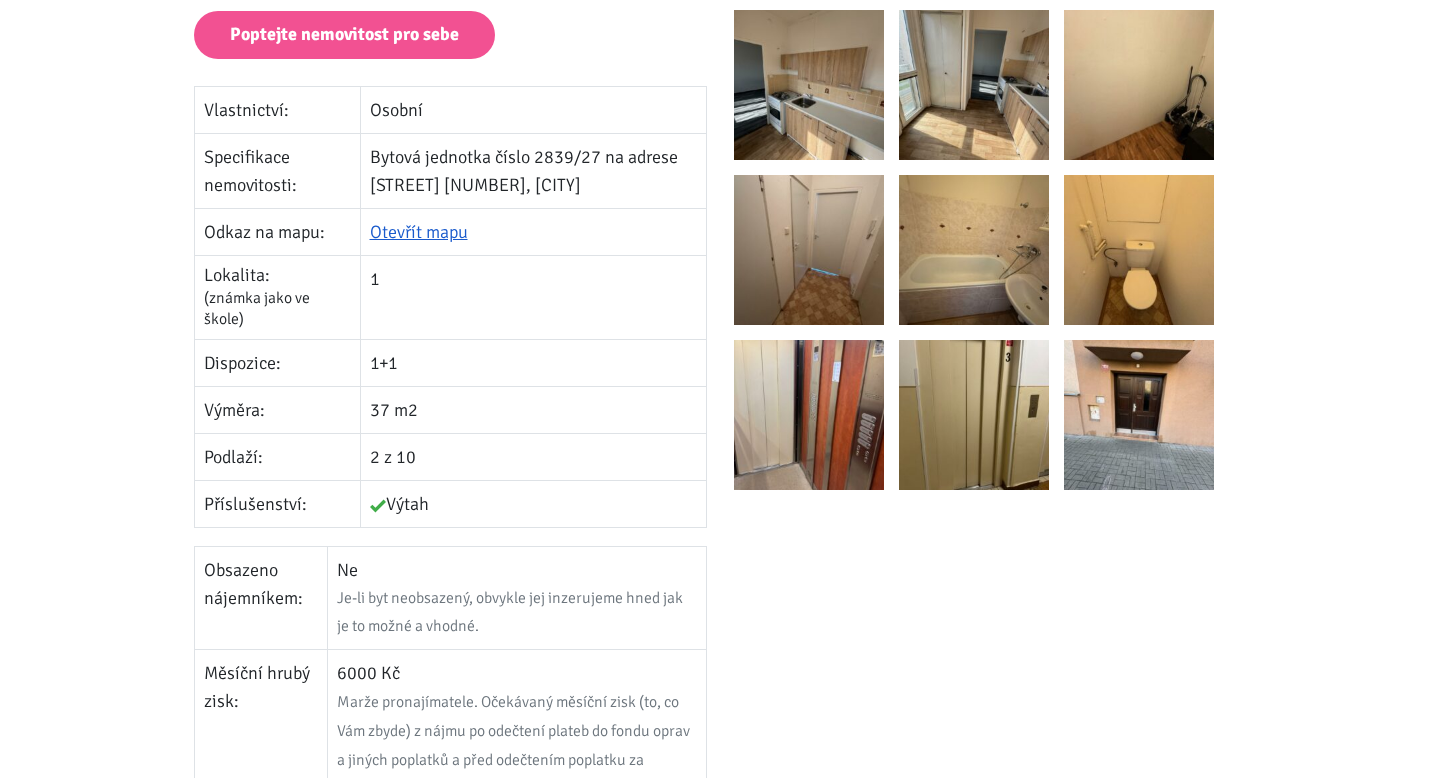 scroll, scrollTop: 417, scrollLeft: 0, axis: vertical 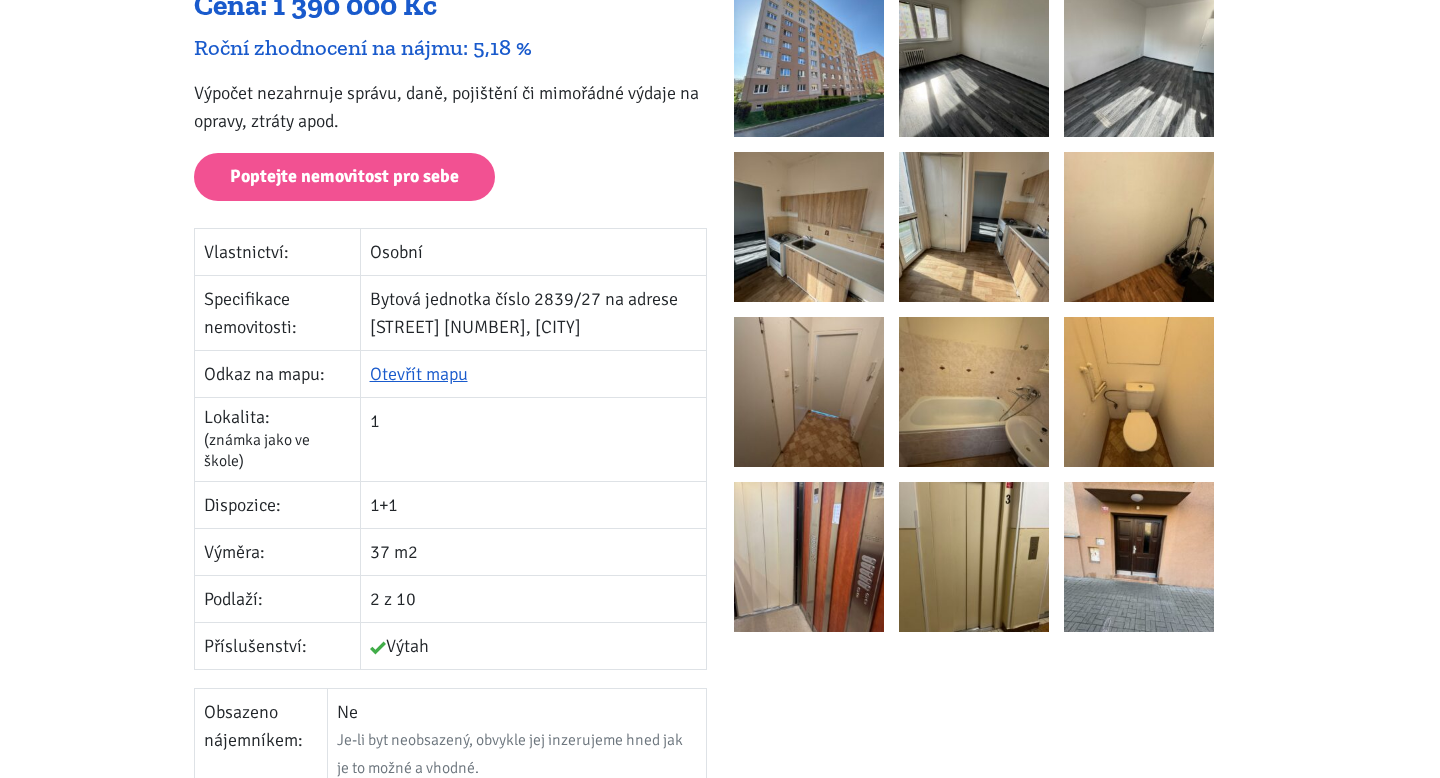 click at bounding box center [974, 392] 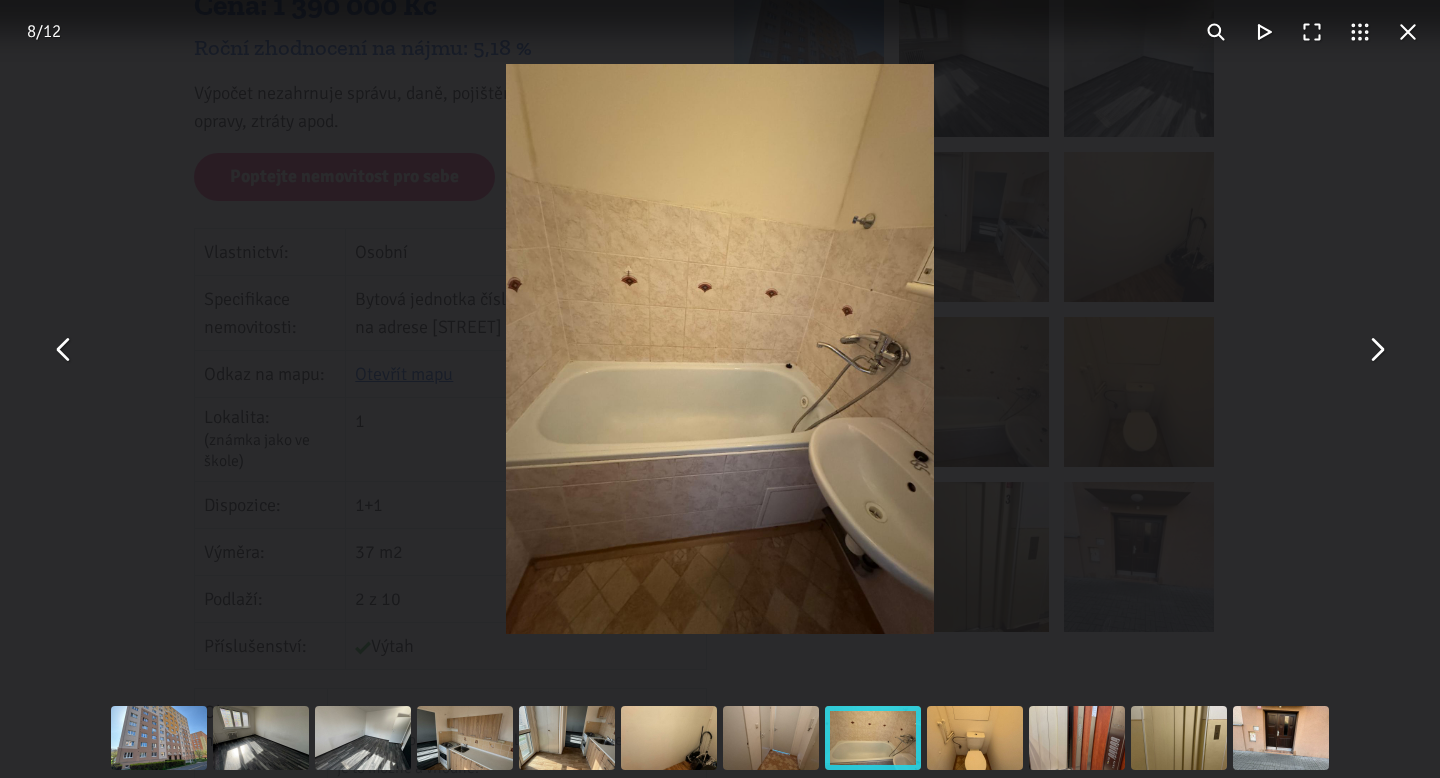 click at bounding box center [1376, 349] 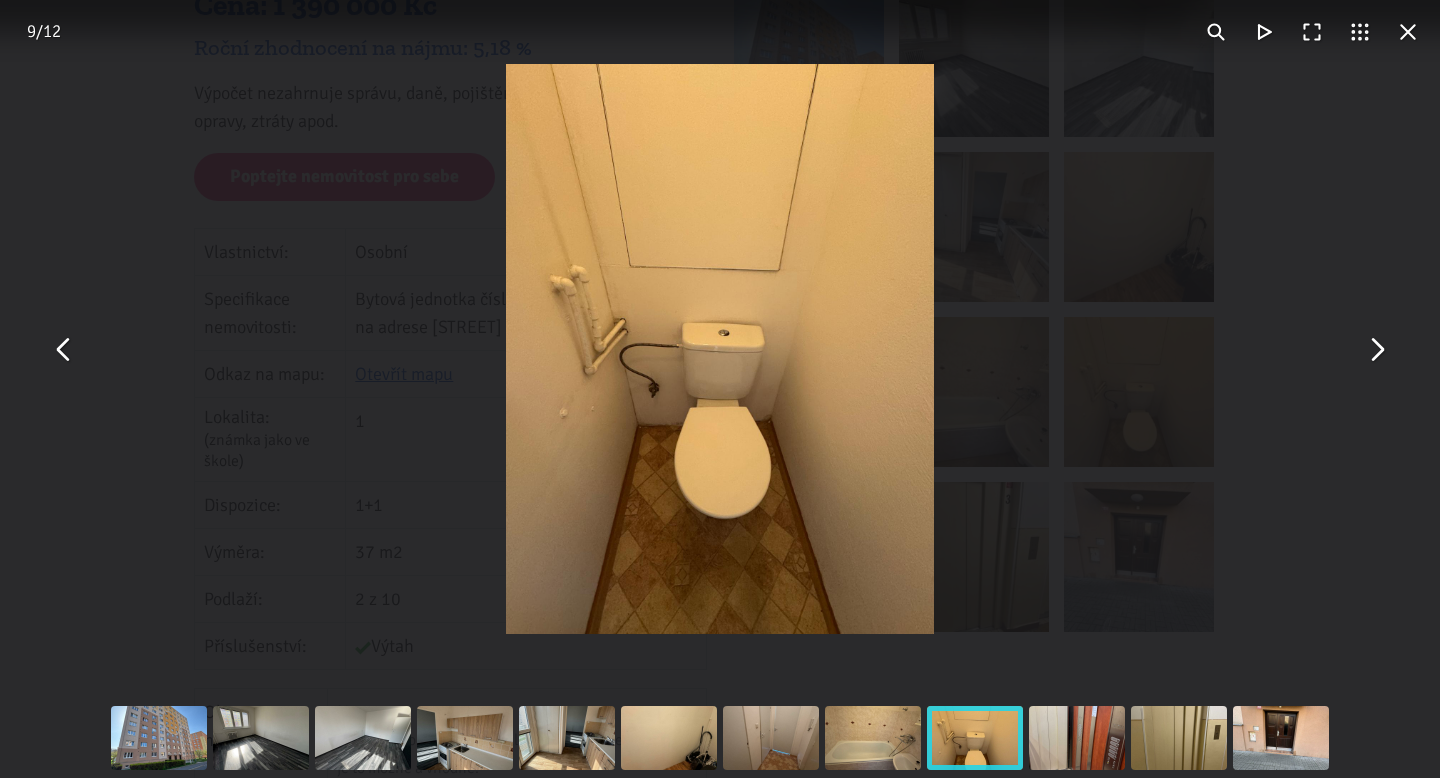 click at bounding box center (1376, 349) 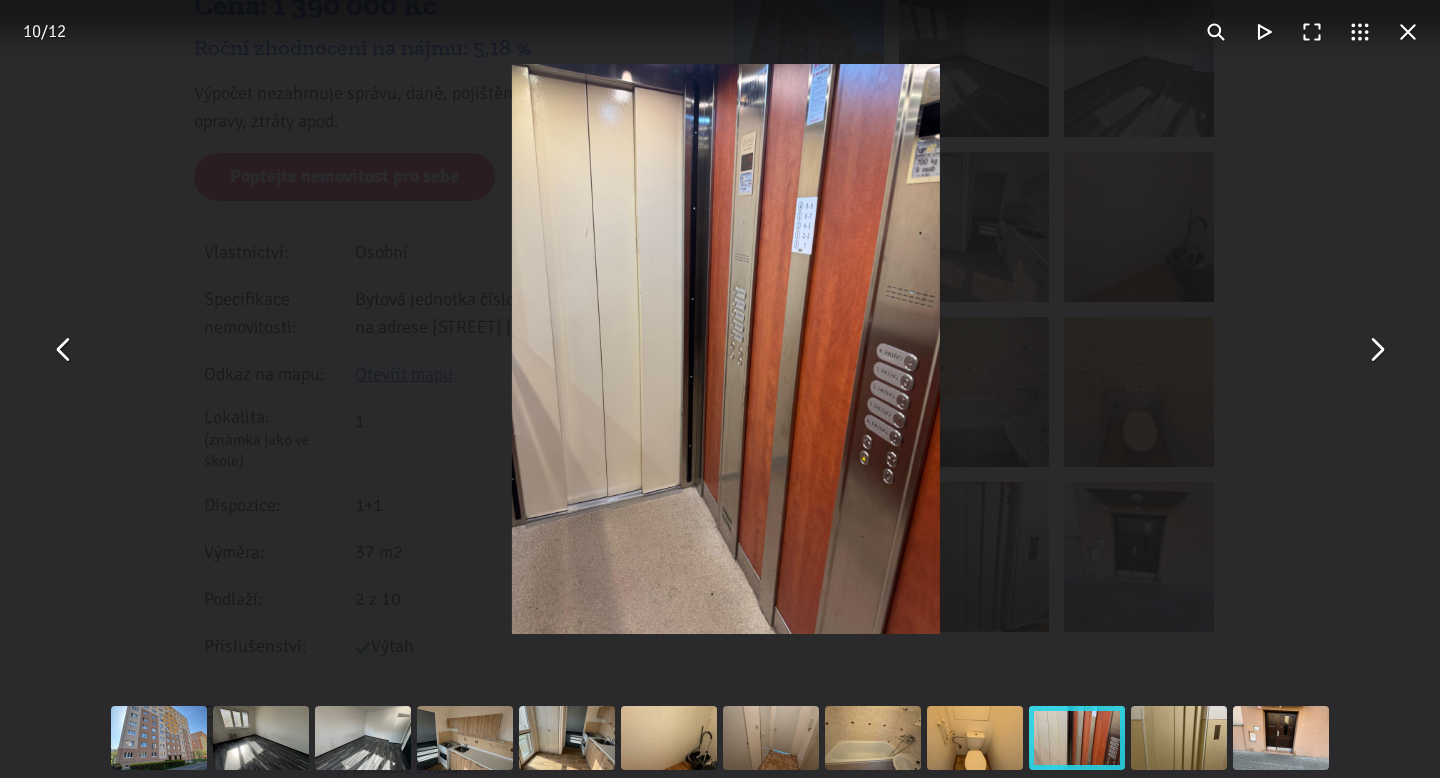 click at bounding box center [1376, 349] 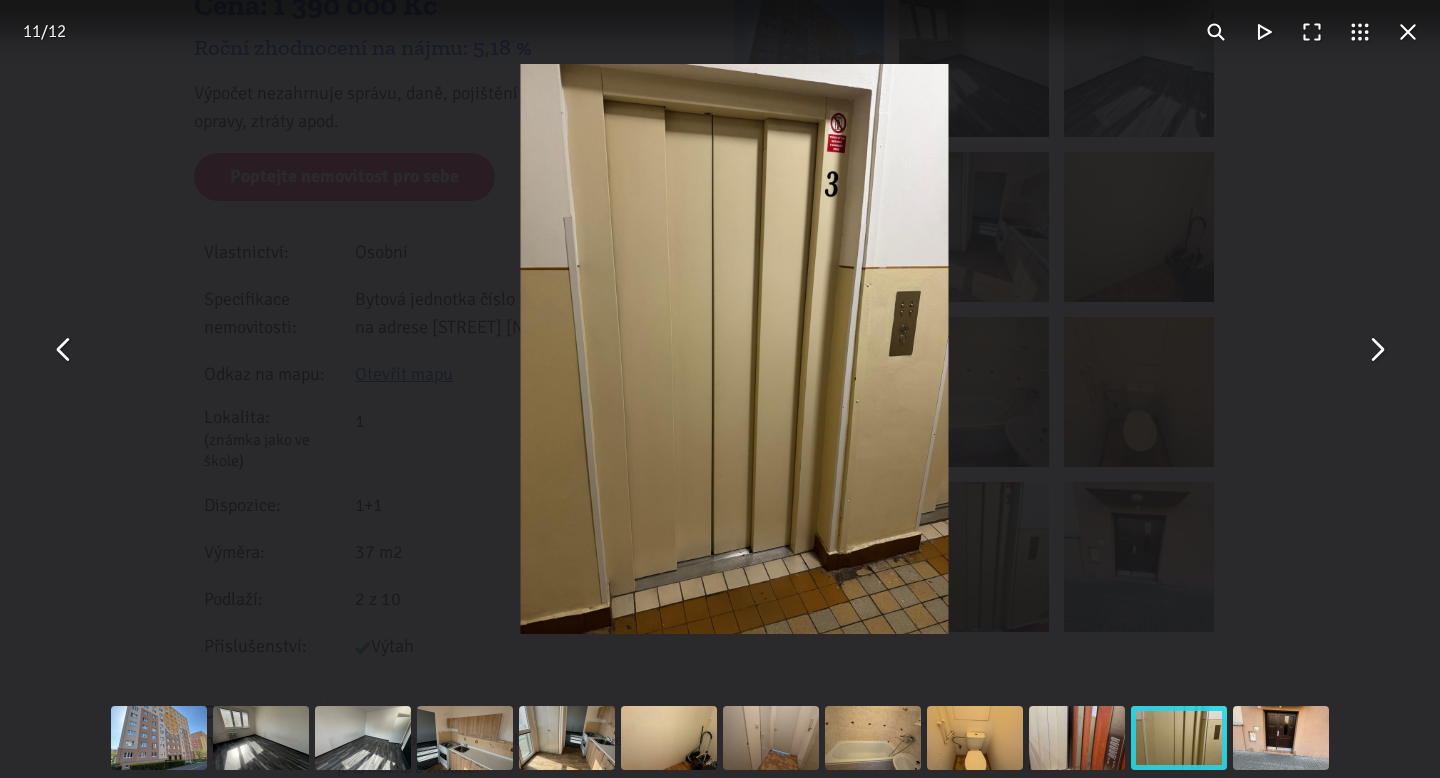 click at bounding box center (1376, 349) 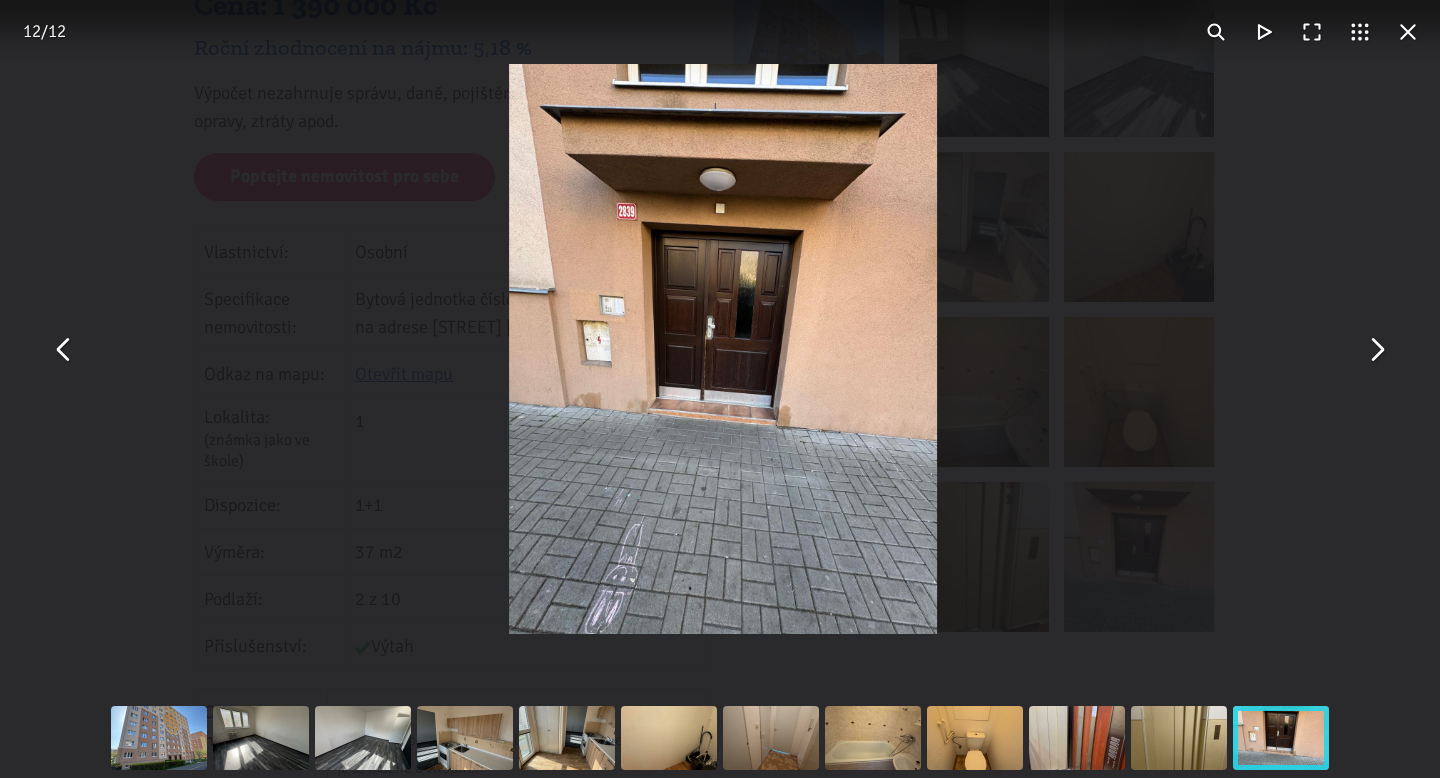 click at bounding box center (1376, 349) 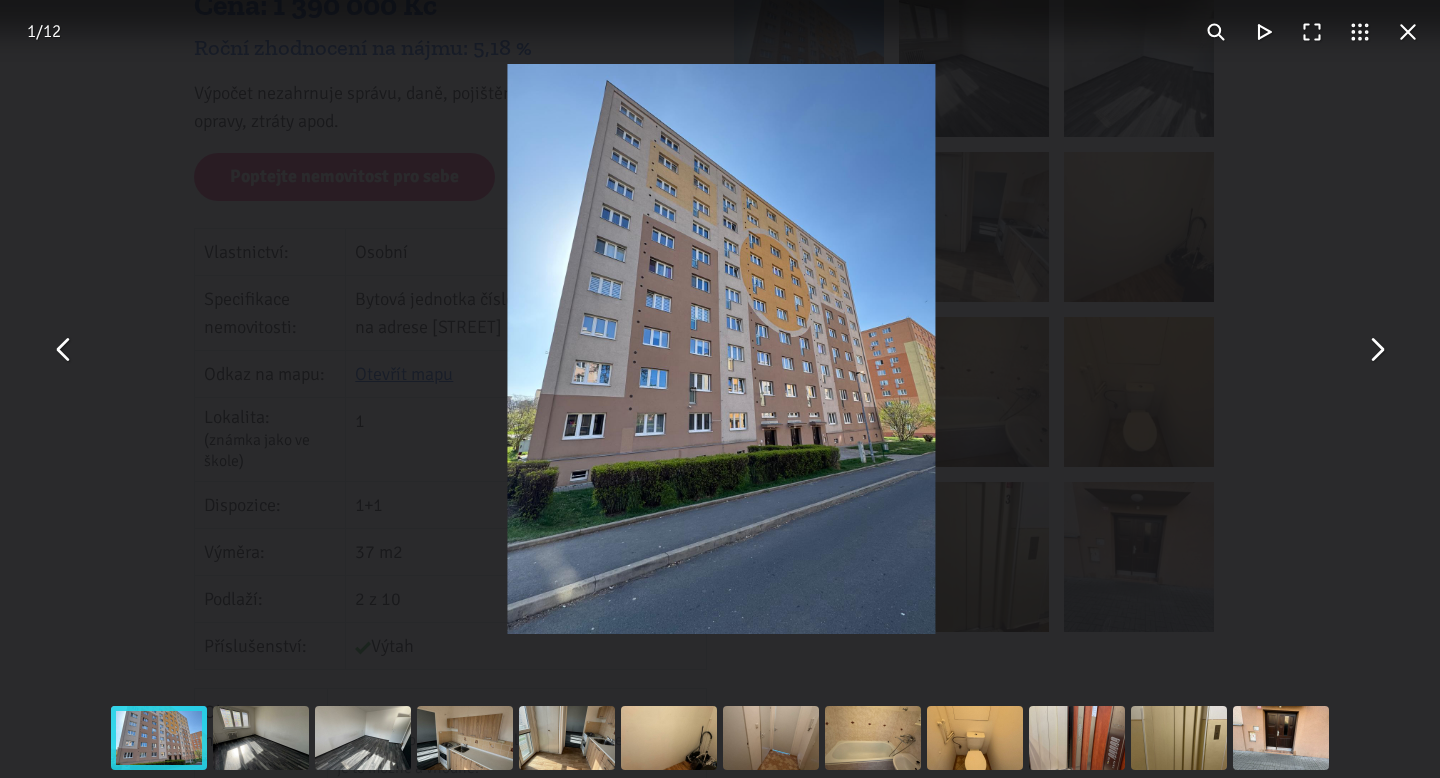click at bounding box center (1376, 349) 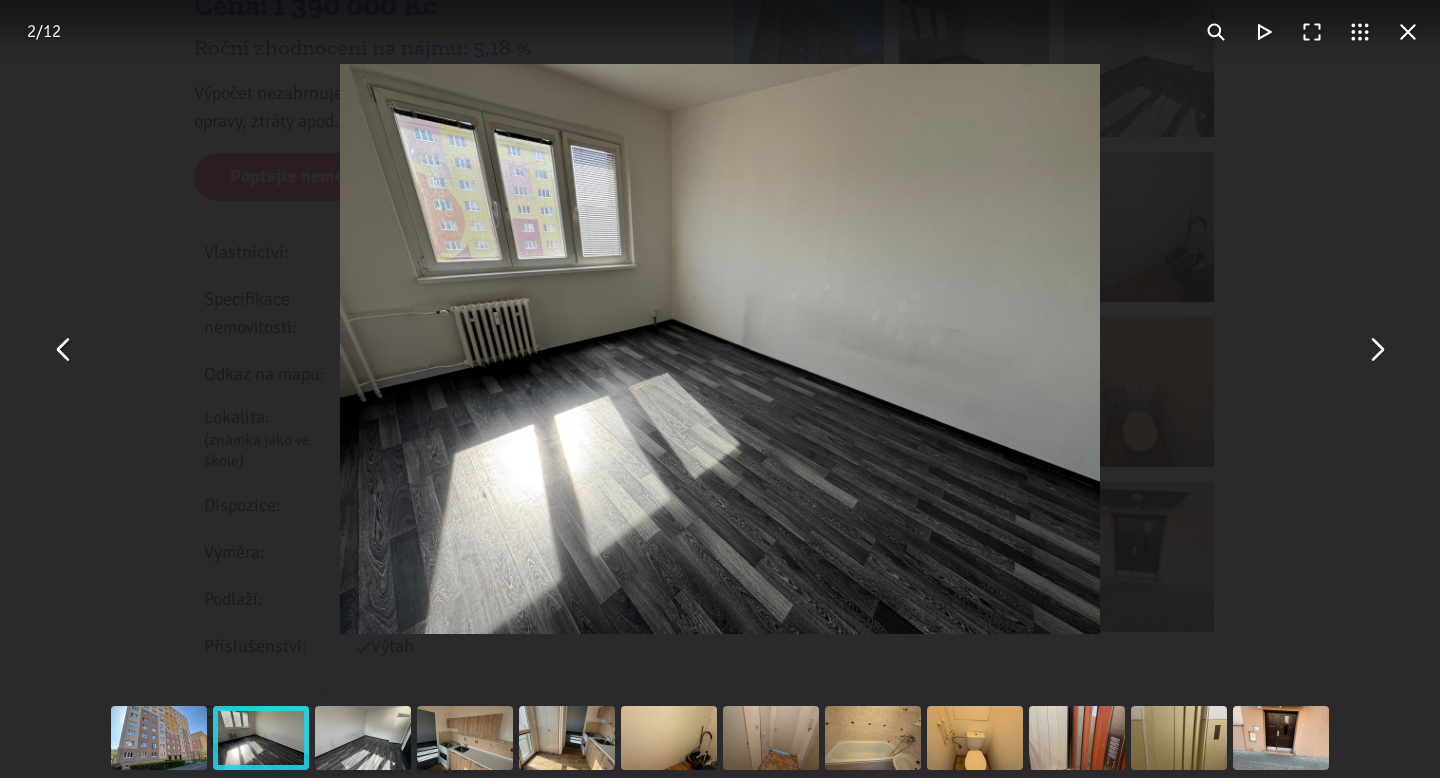 click at bounding box center (1376, 349) 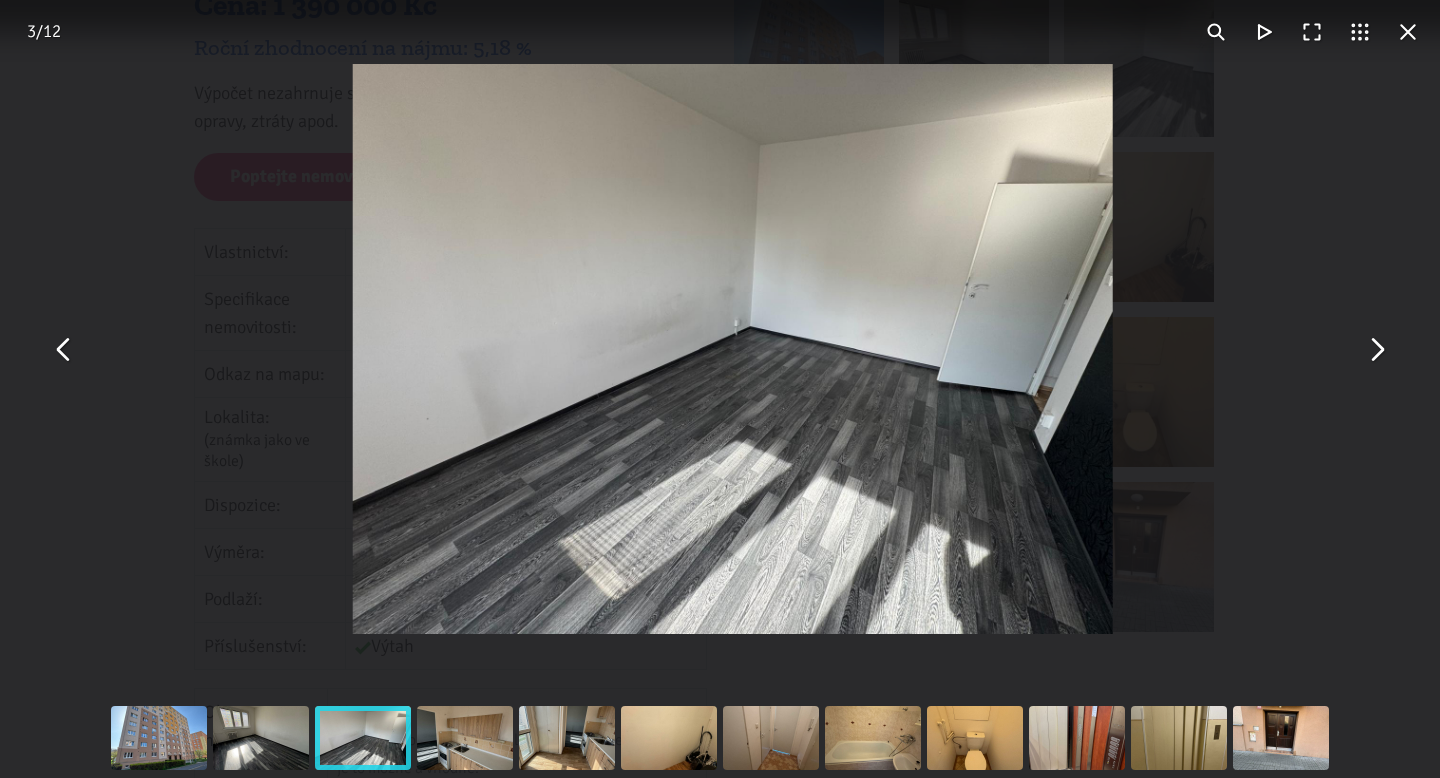 click at bounding box center [1376, 349] 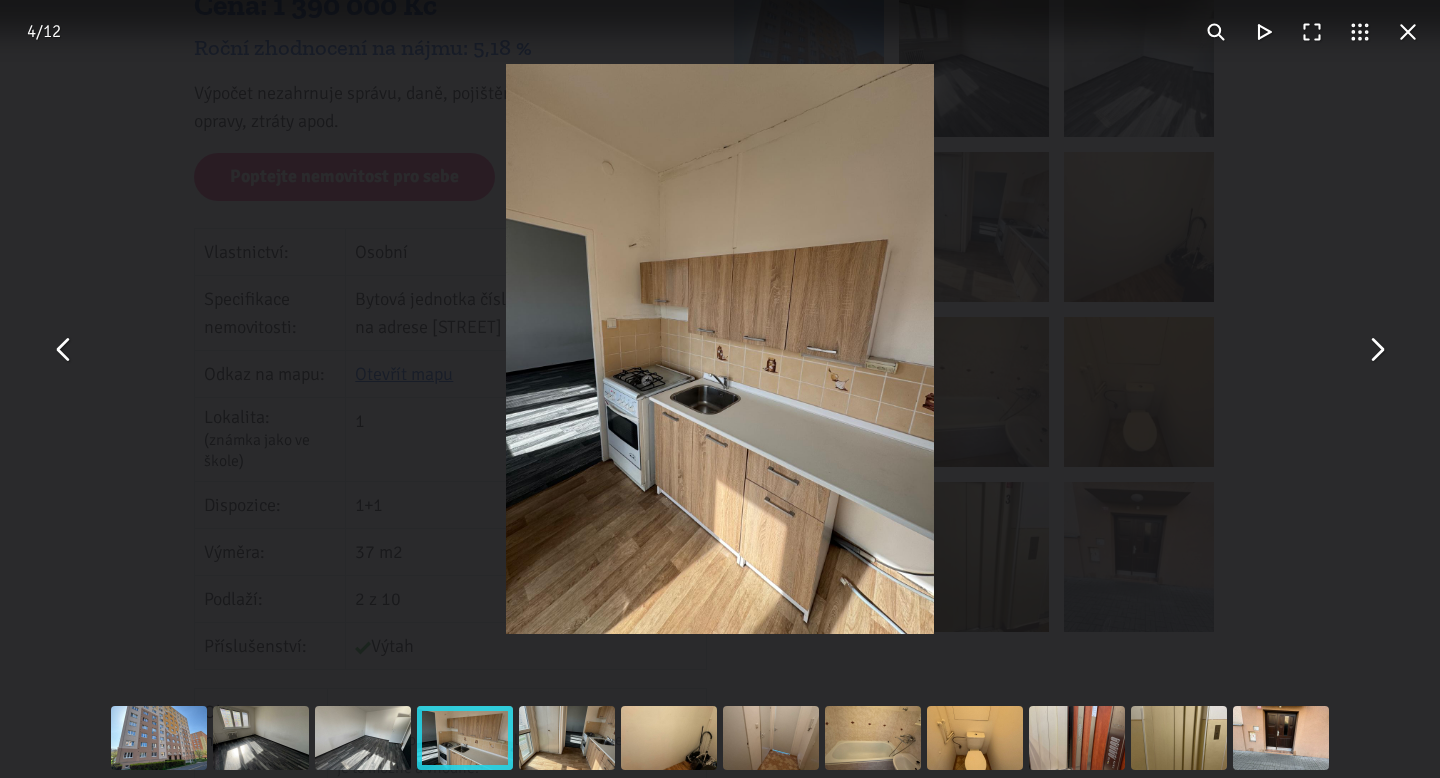 click at bounding box center (1376, 349) 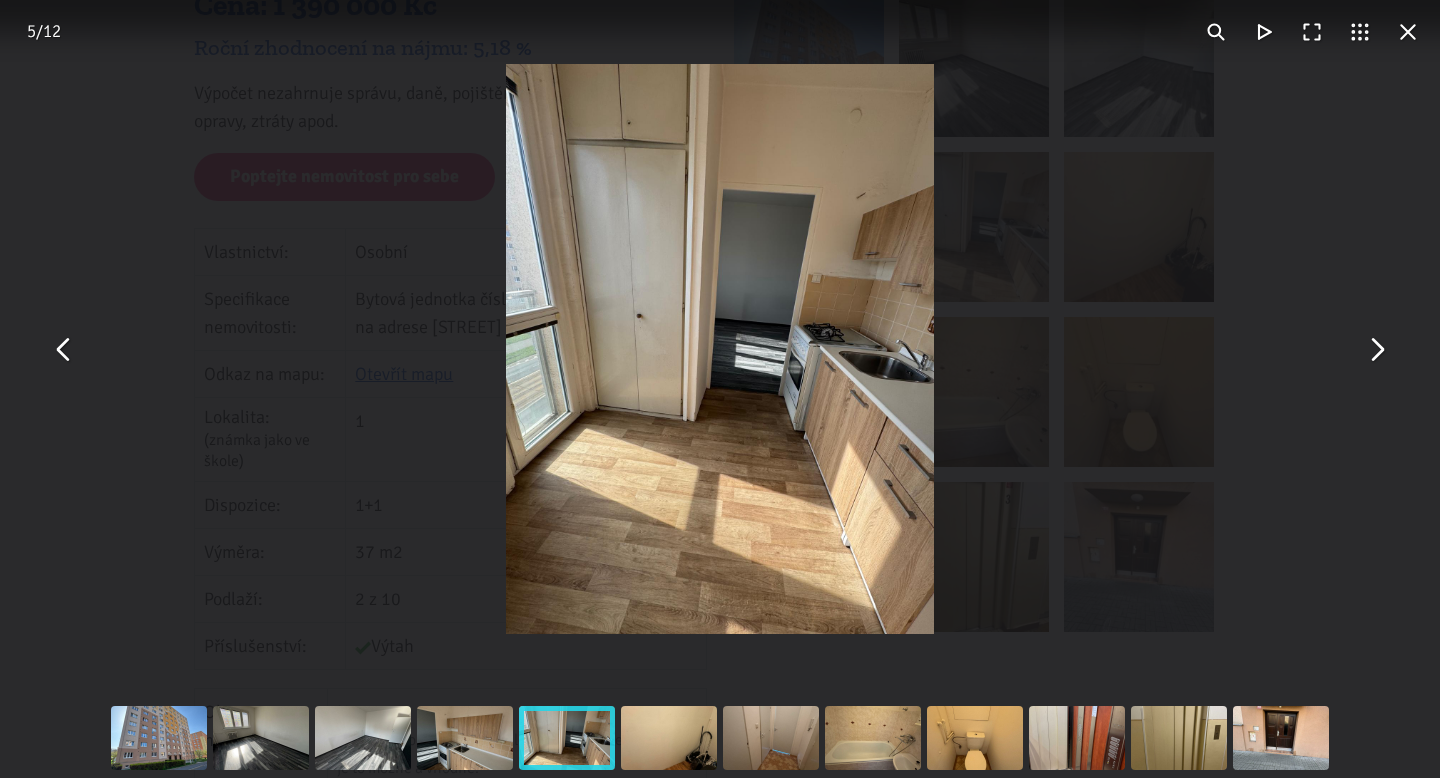 click at bounding box center [1376, 349] 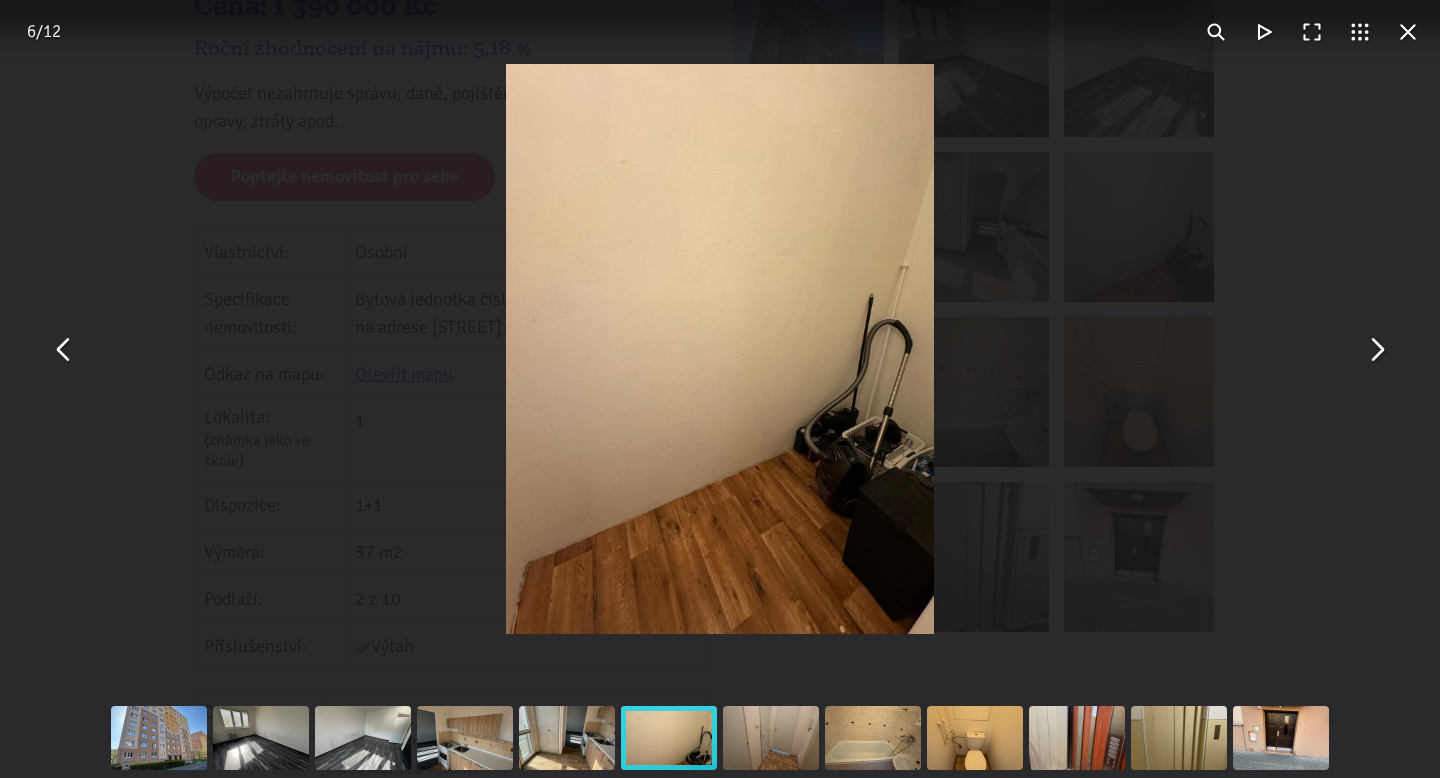 click at bounding box center (1408, 32) 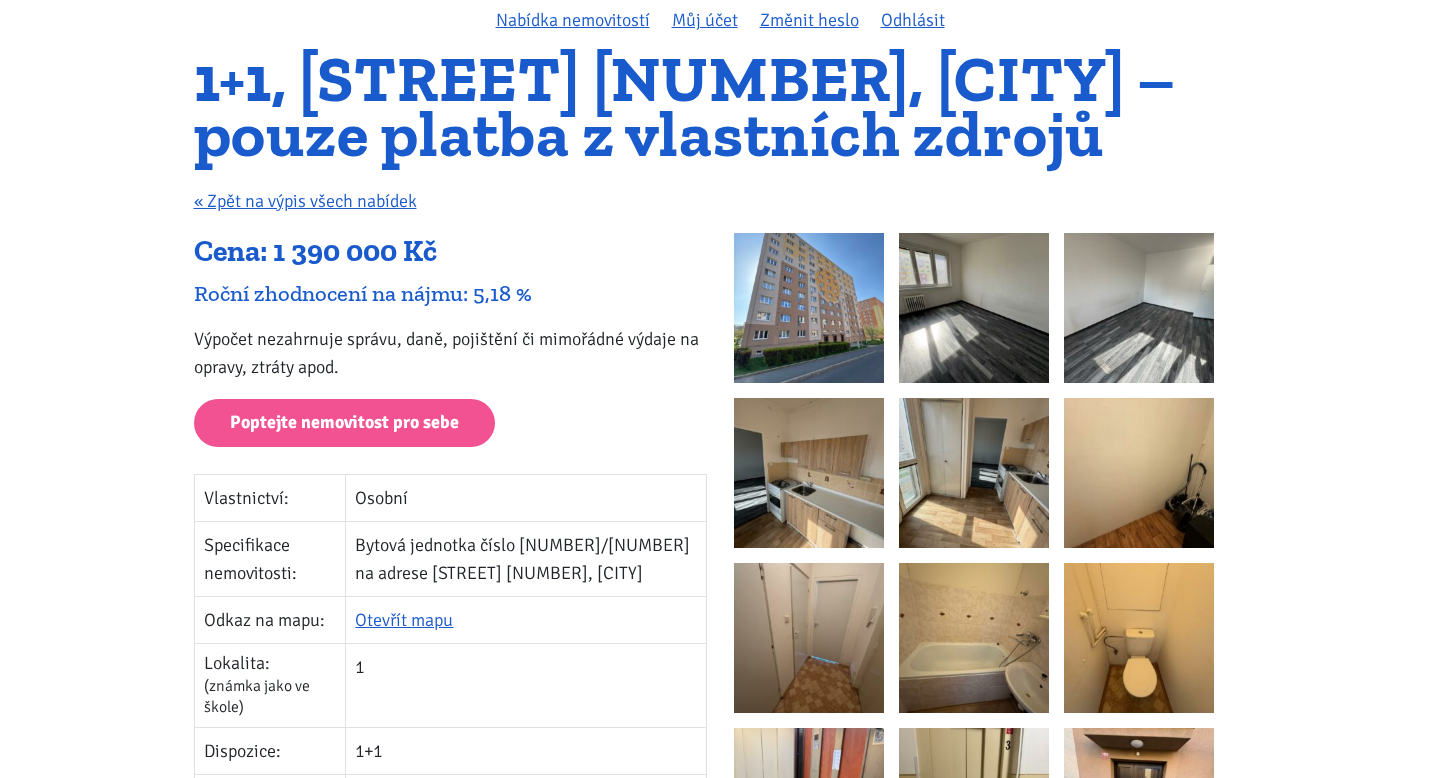 scroll, scrollTop: 170, scrollLeft: 0, axis: vertical 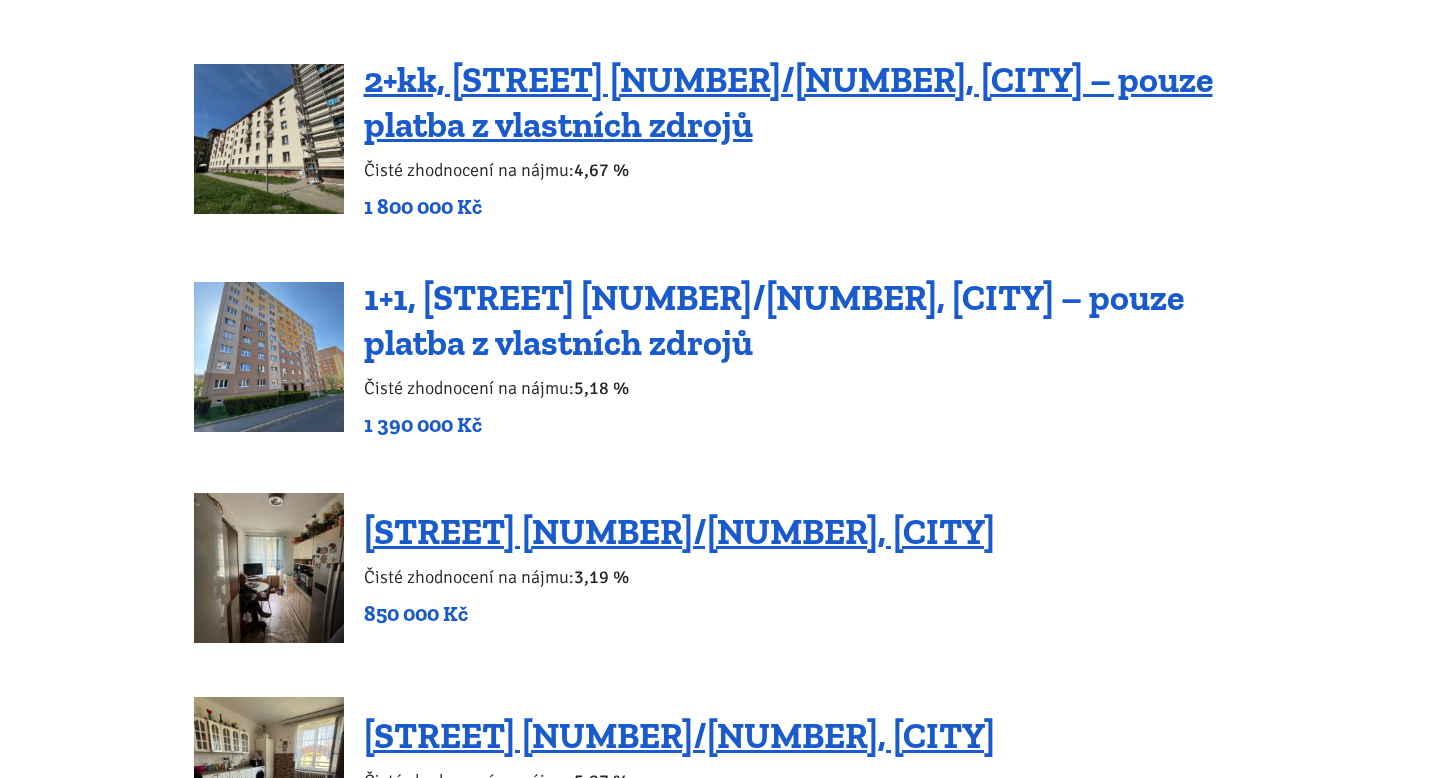 click on "1+1, [STREET] [NUMBER]/[NUMBER], [CITY] – pouze platba z vlastních zdrojů" at bounding box center (771, 306) 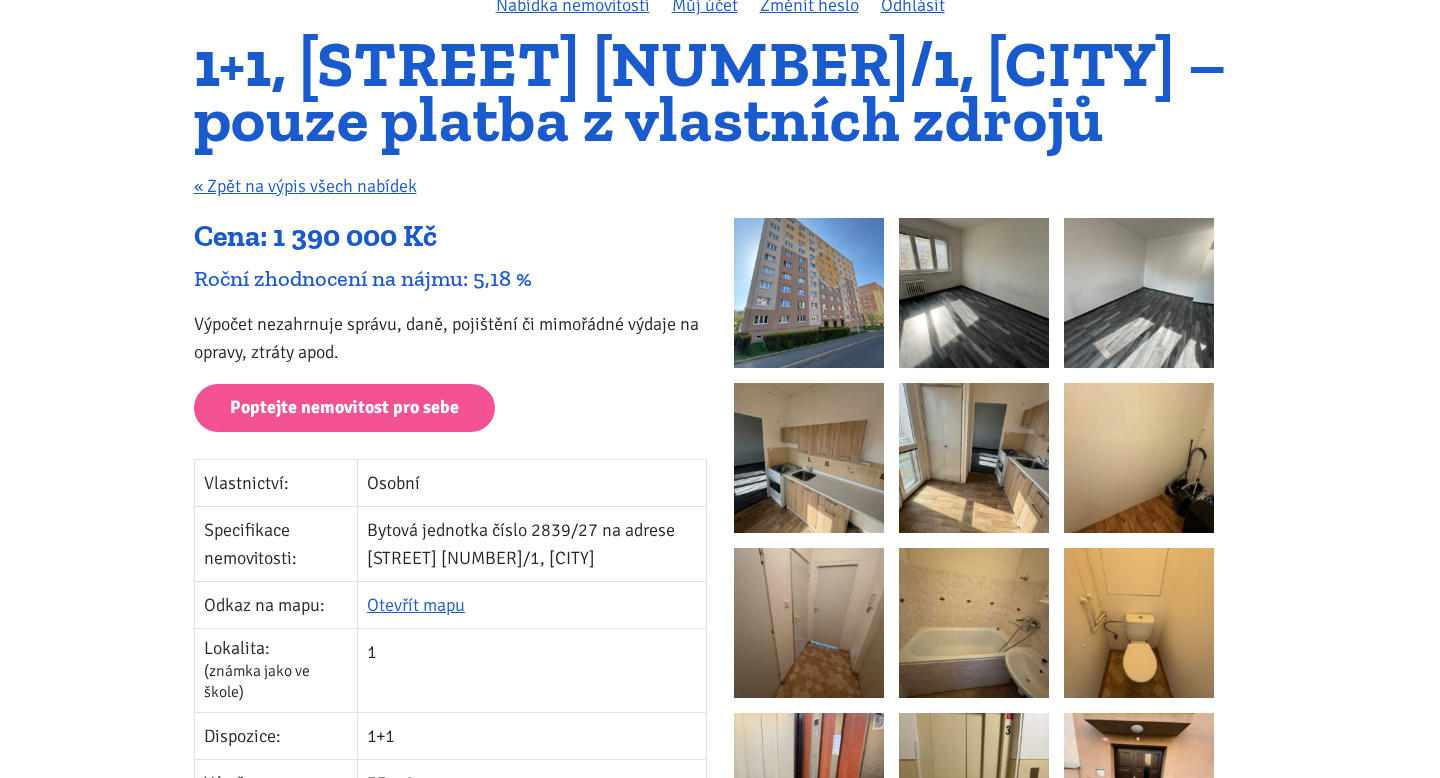 scroll, scrollTop: 0, scrollLeft: 0, axis: both 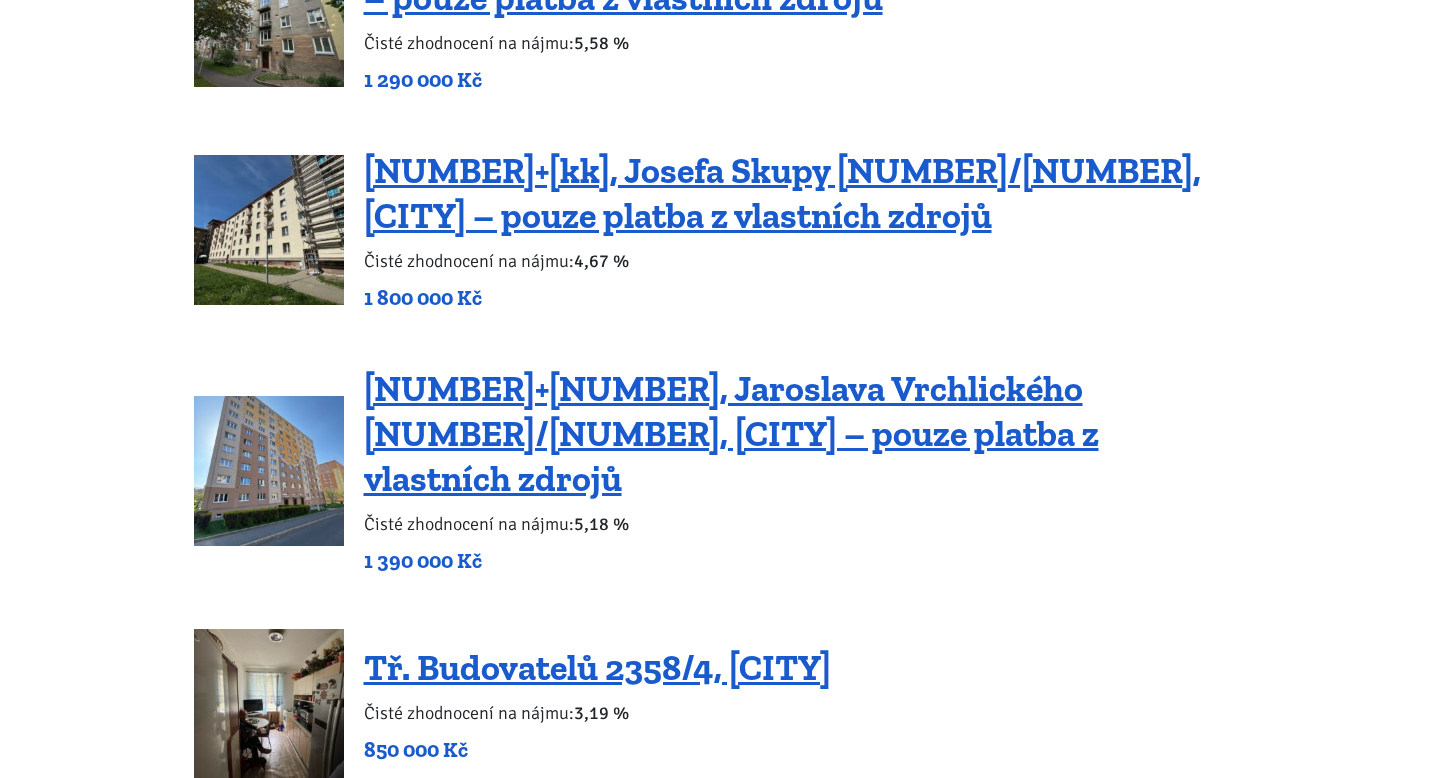 click on "1+1, [STREET] [NUMBER], [CITY] – [NOTE]" at bounding box center (753, 366) 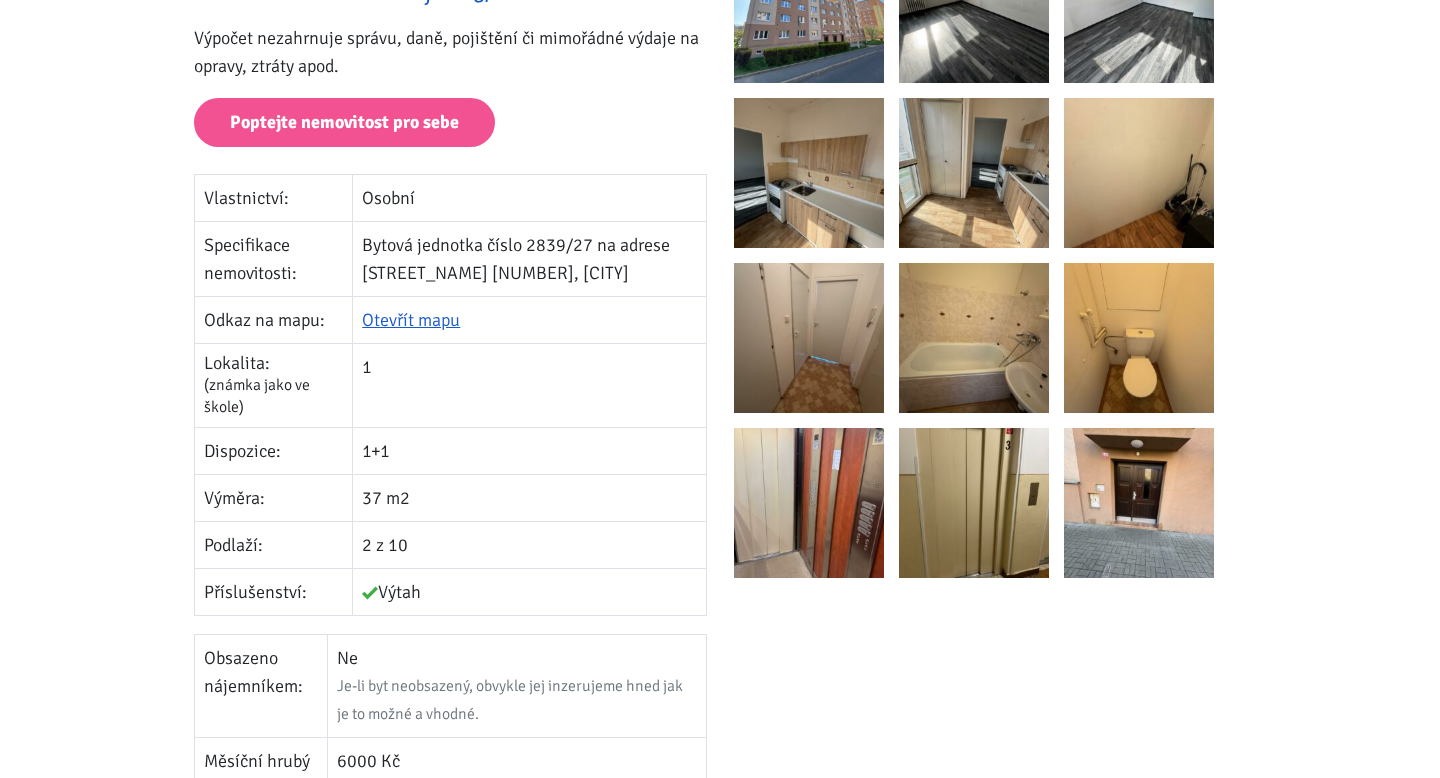 scroll, scrollTop: 627, scrollLeft: 0, axis: vertical 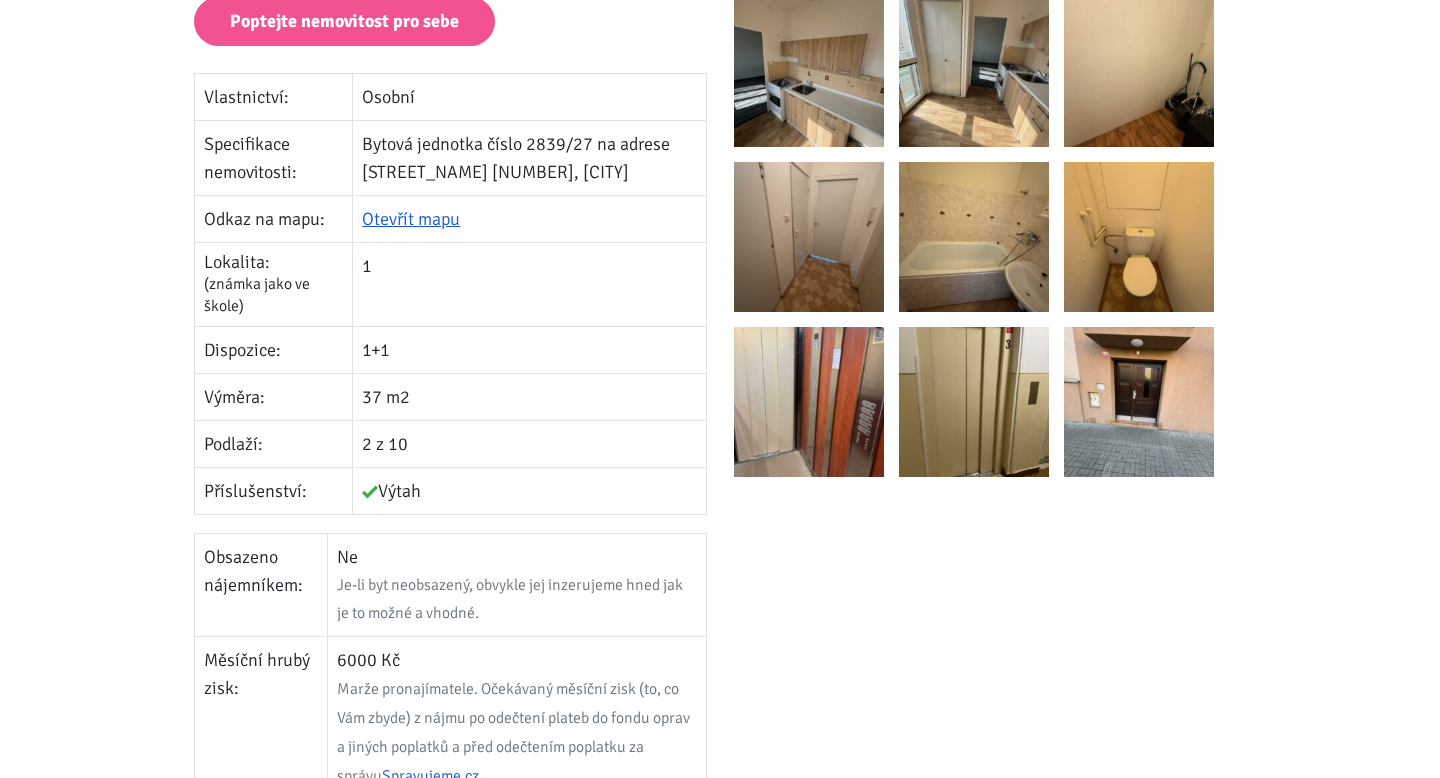 click at bounding box center (809, 237) 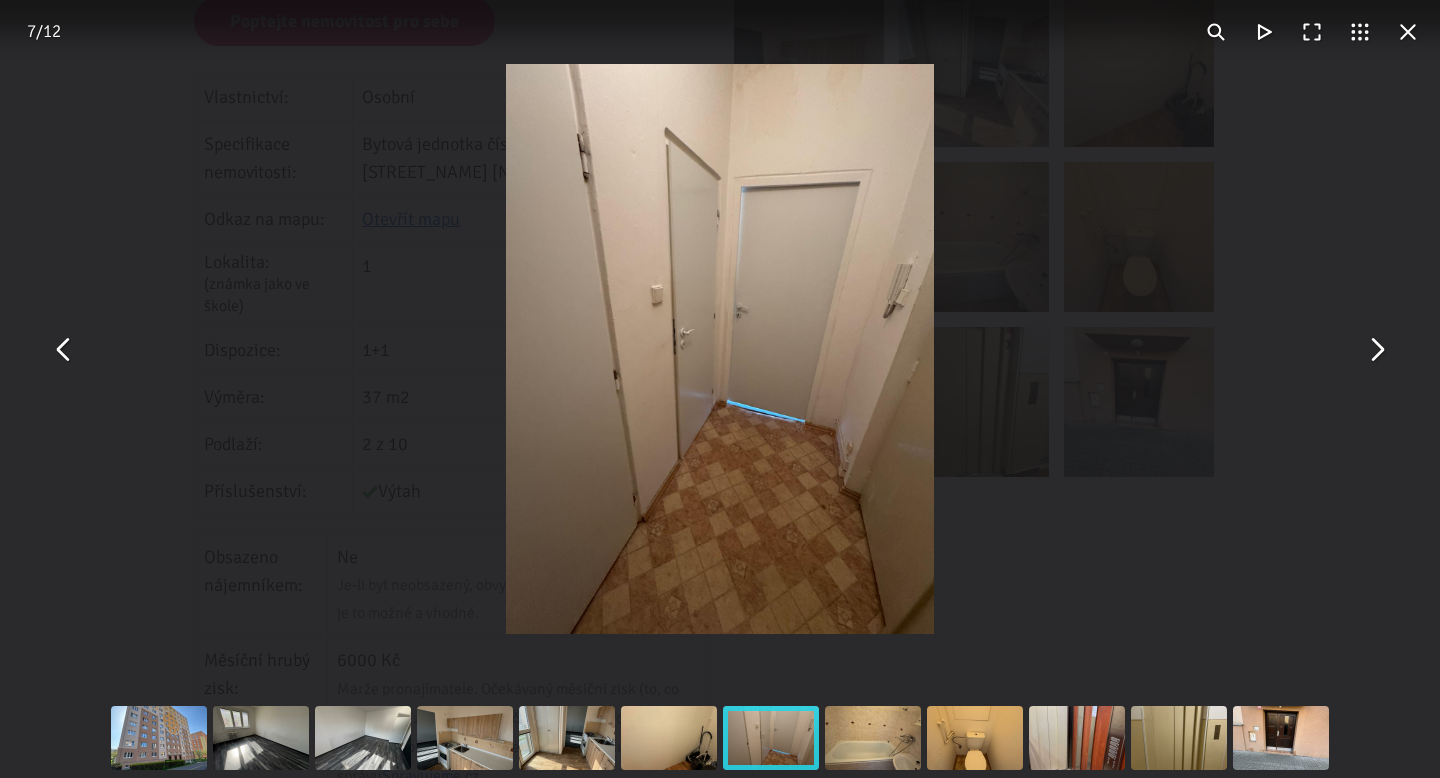 click at bounding box center (1376, 349) 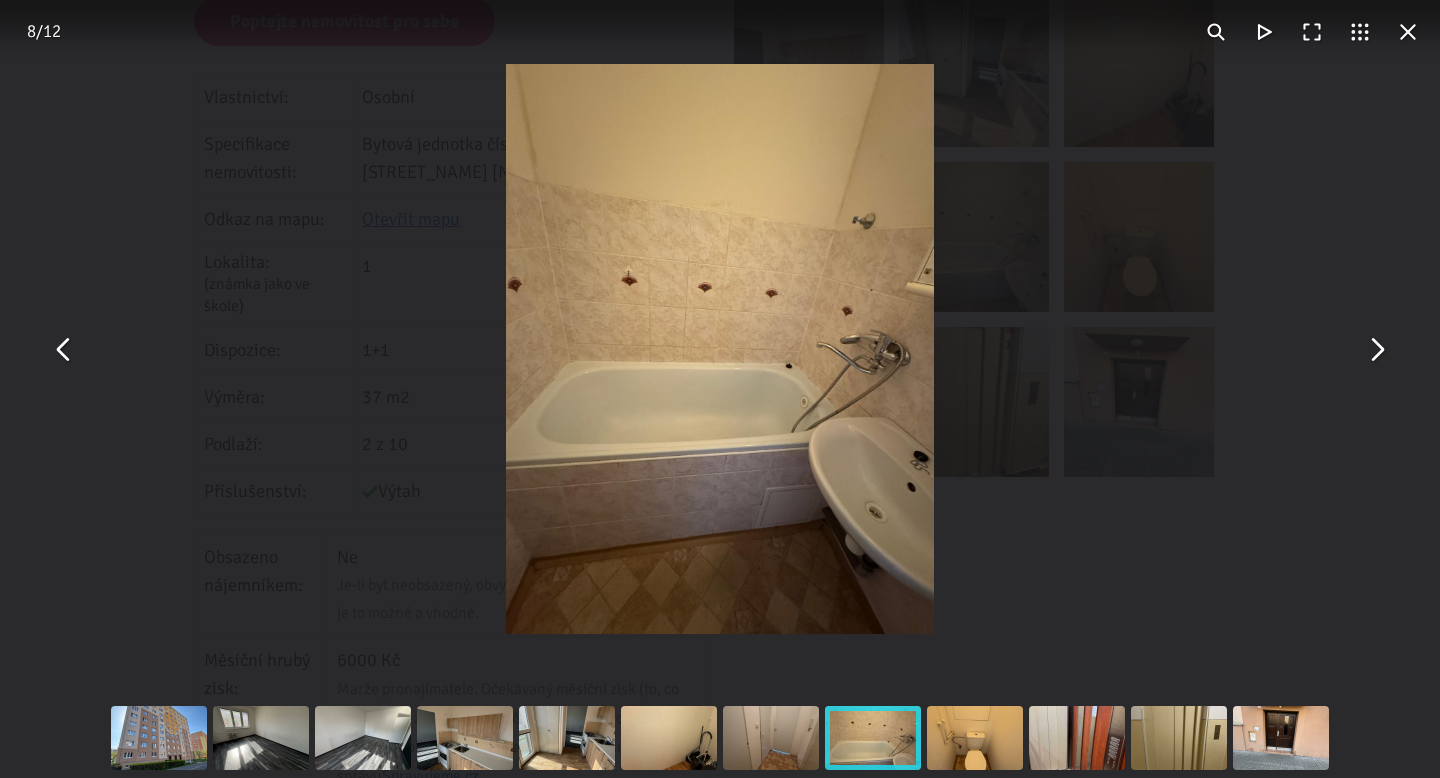 click at bounding box center [1376, 349] 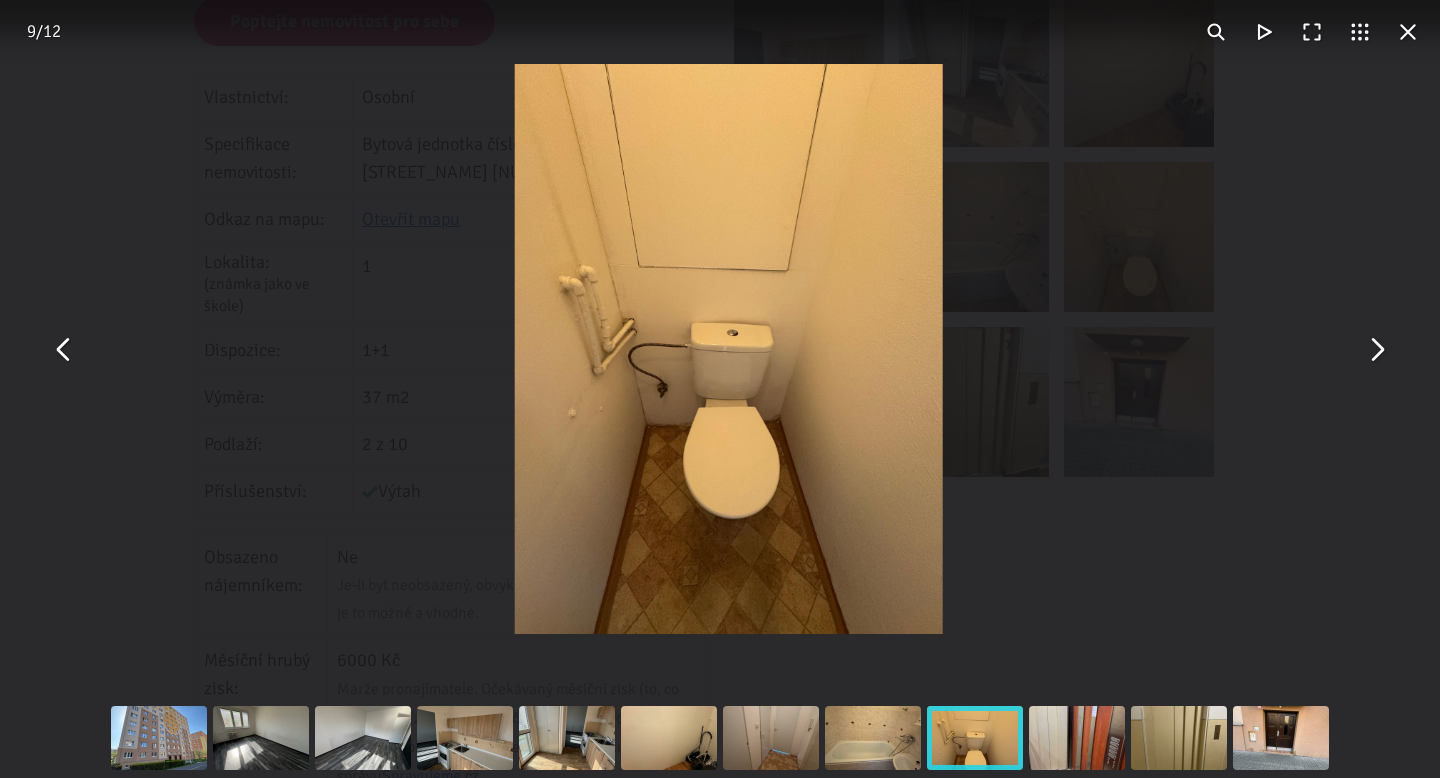 click at bounding box center (1376, 349) 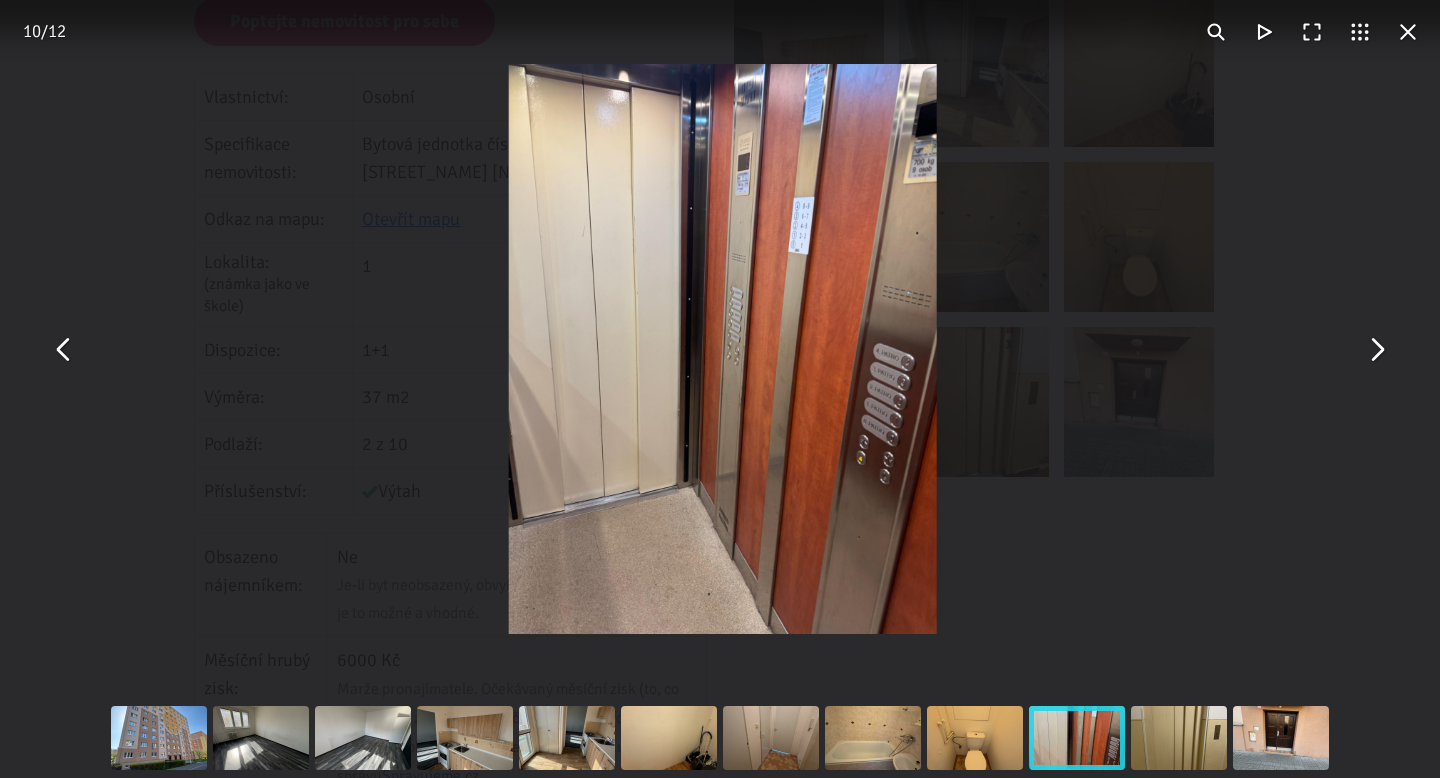 click at bounding box center (1376, 349) 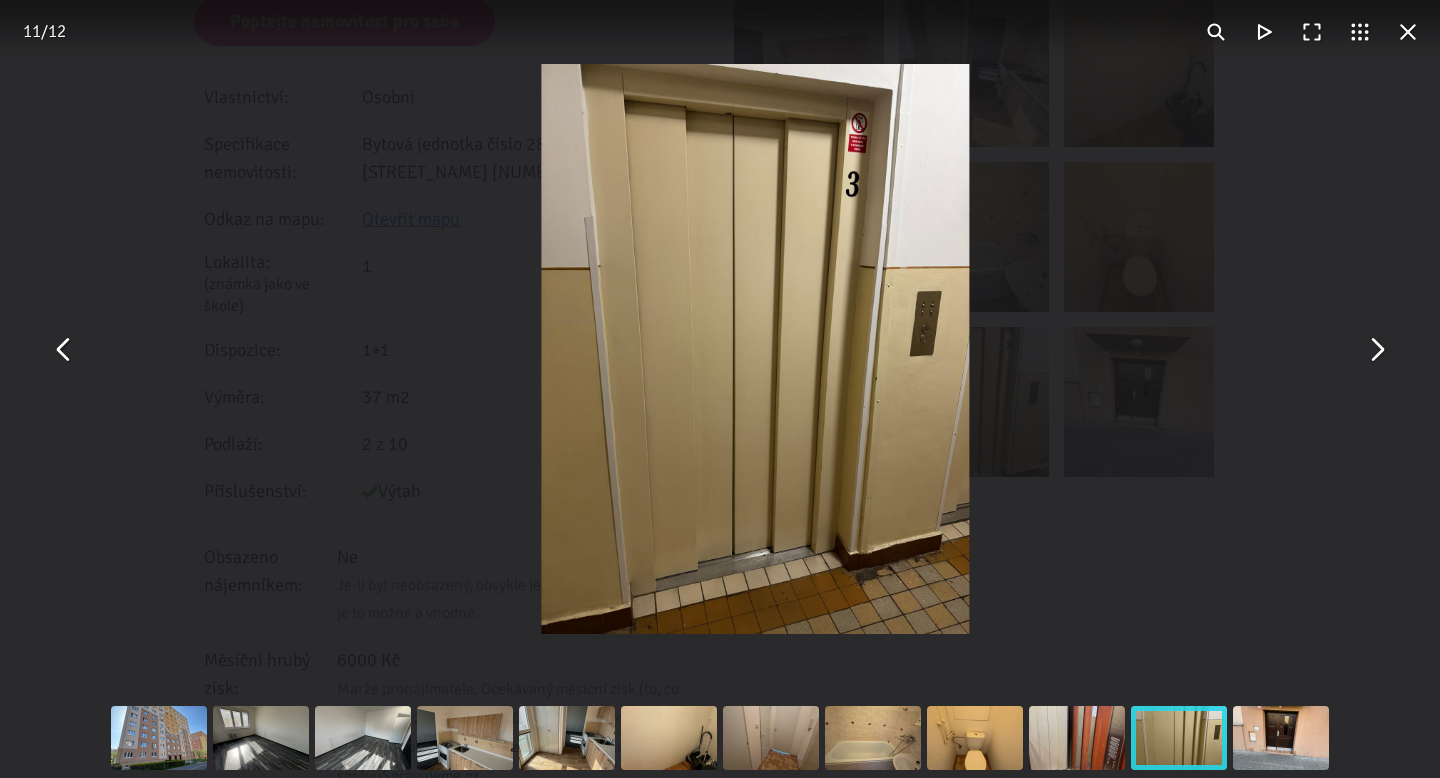 click at bounding box center (1376, 349) 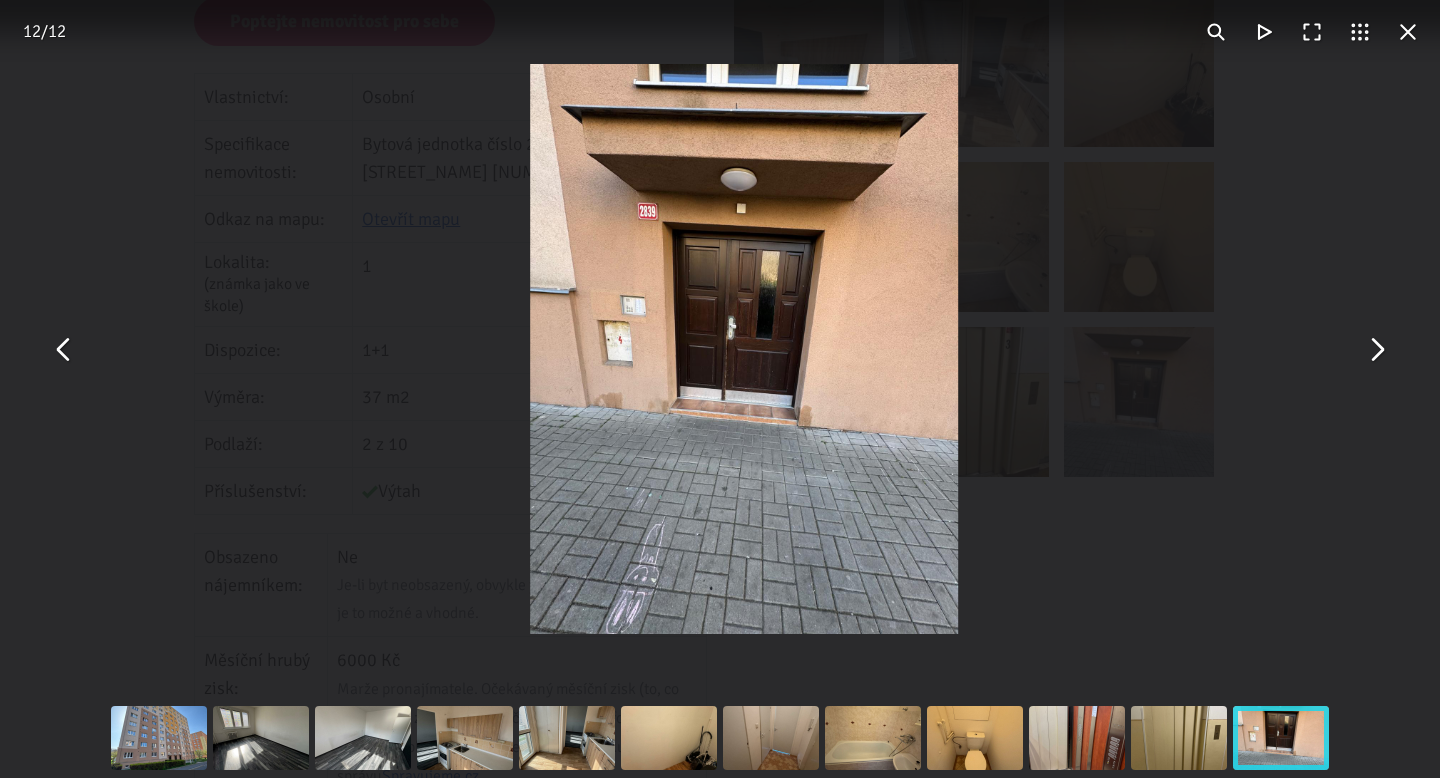 click at bounding box center (1376, 349) 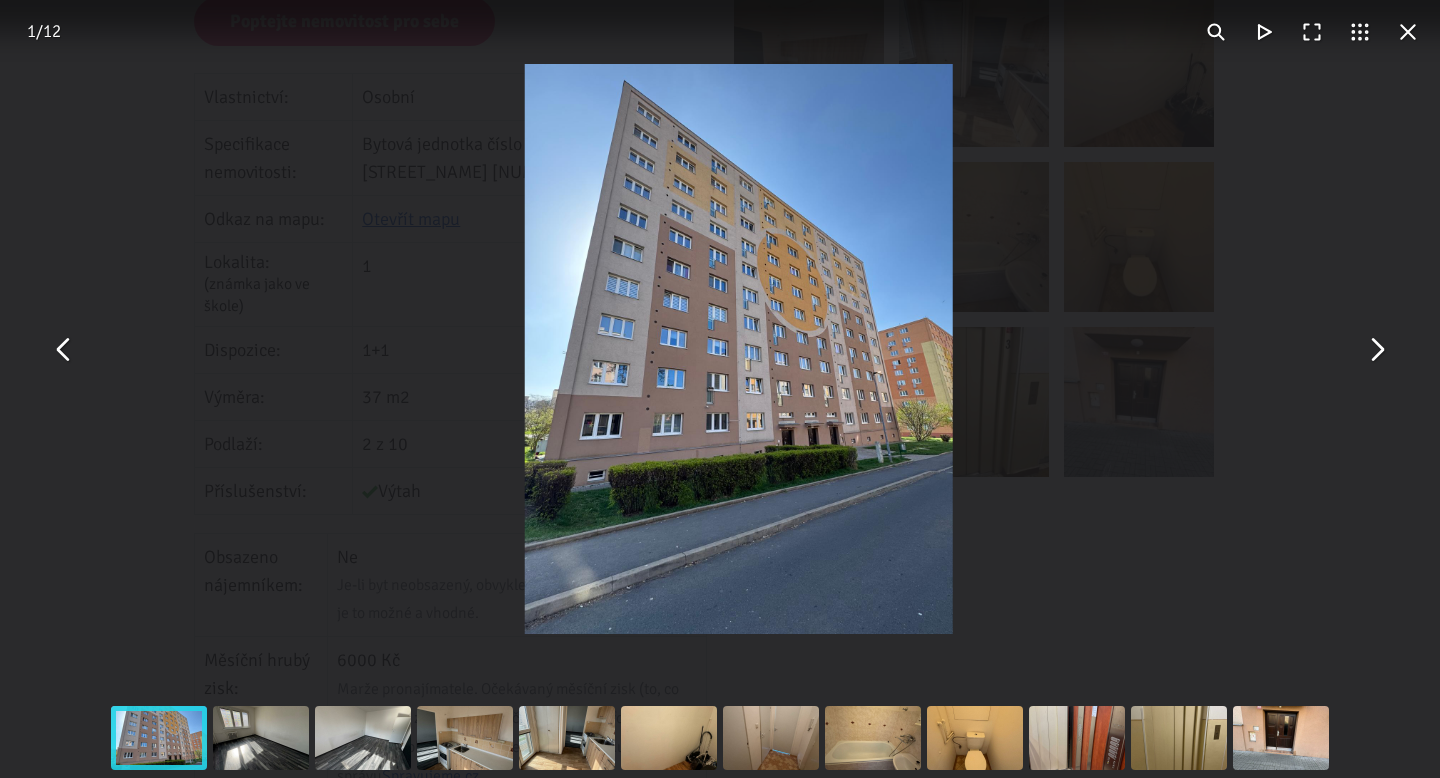 click at bounding box center (1376, 349) 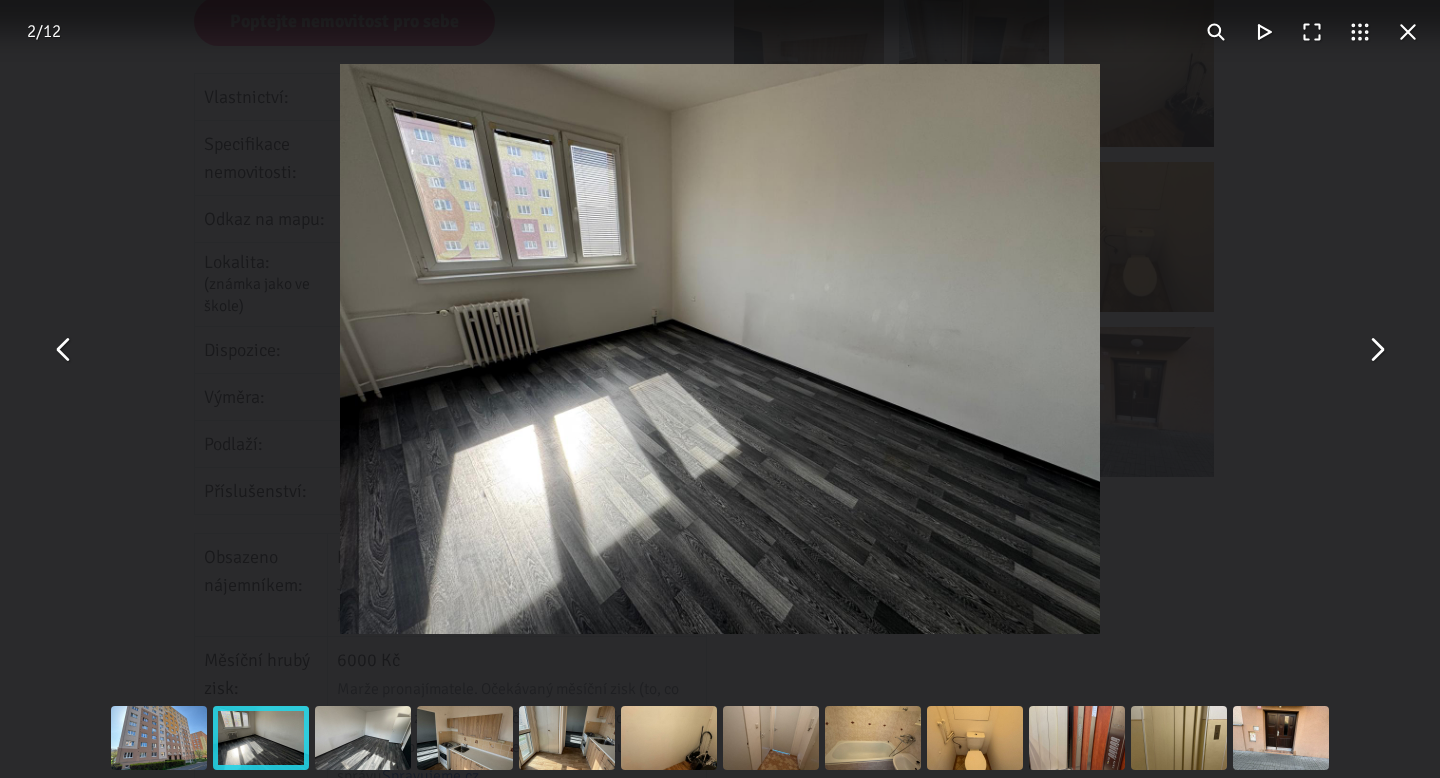 click at bounding box center (1376, 349) 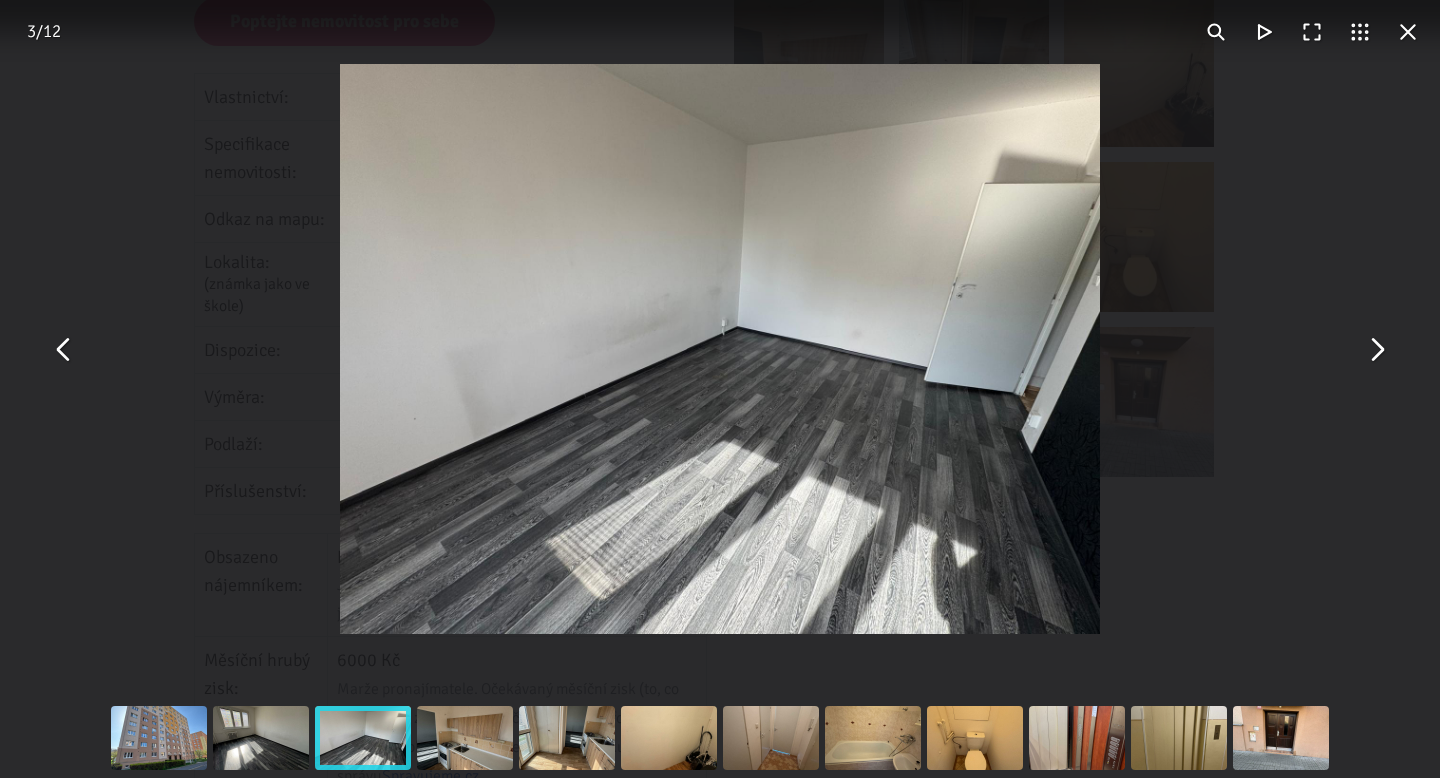 click at bounding box center (1376, 349) 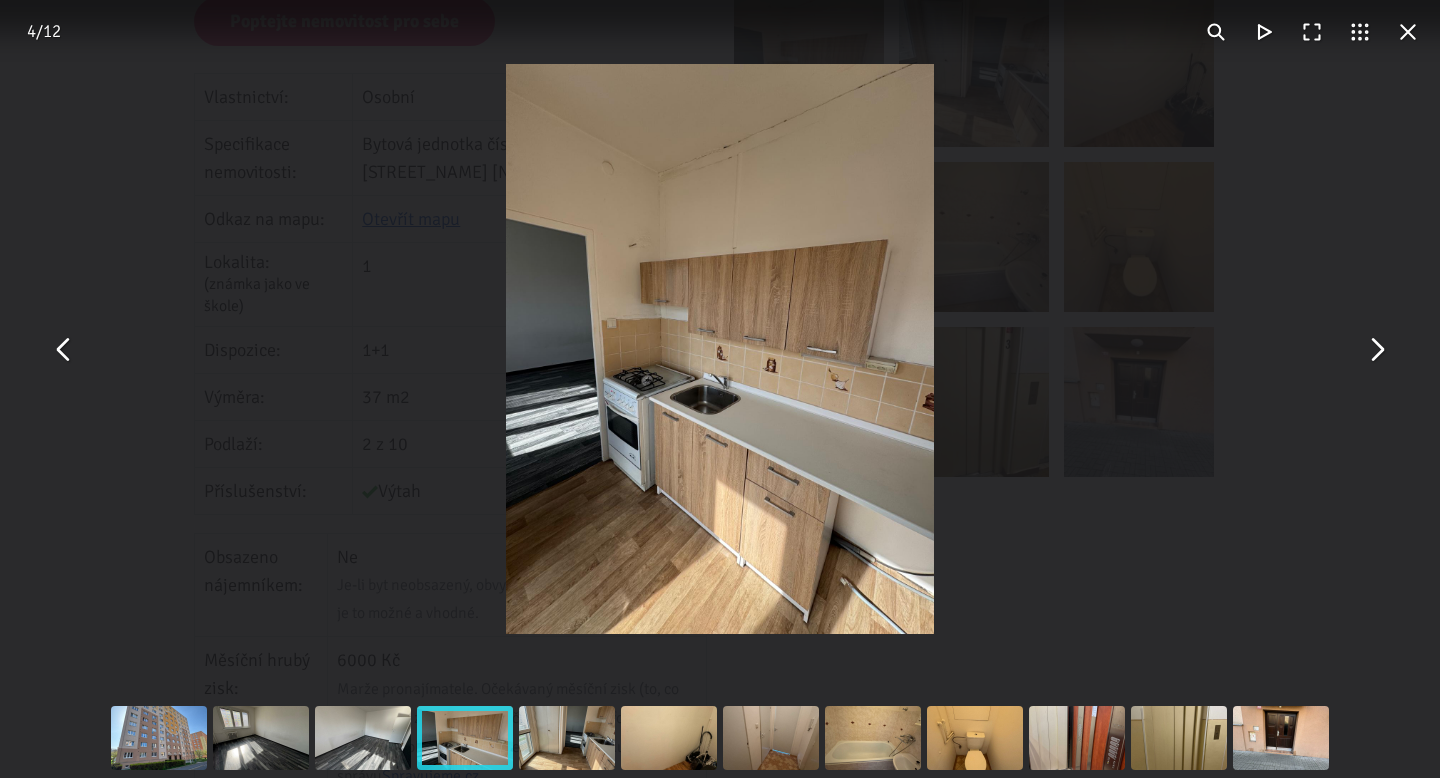 click at bounding box center (1376, 349) 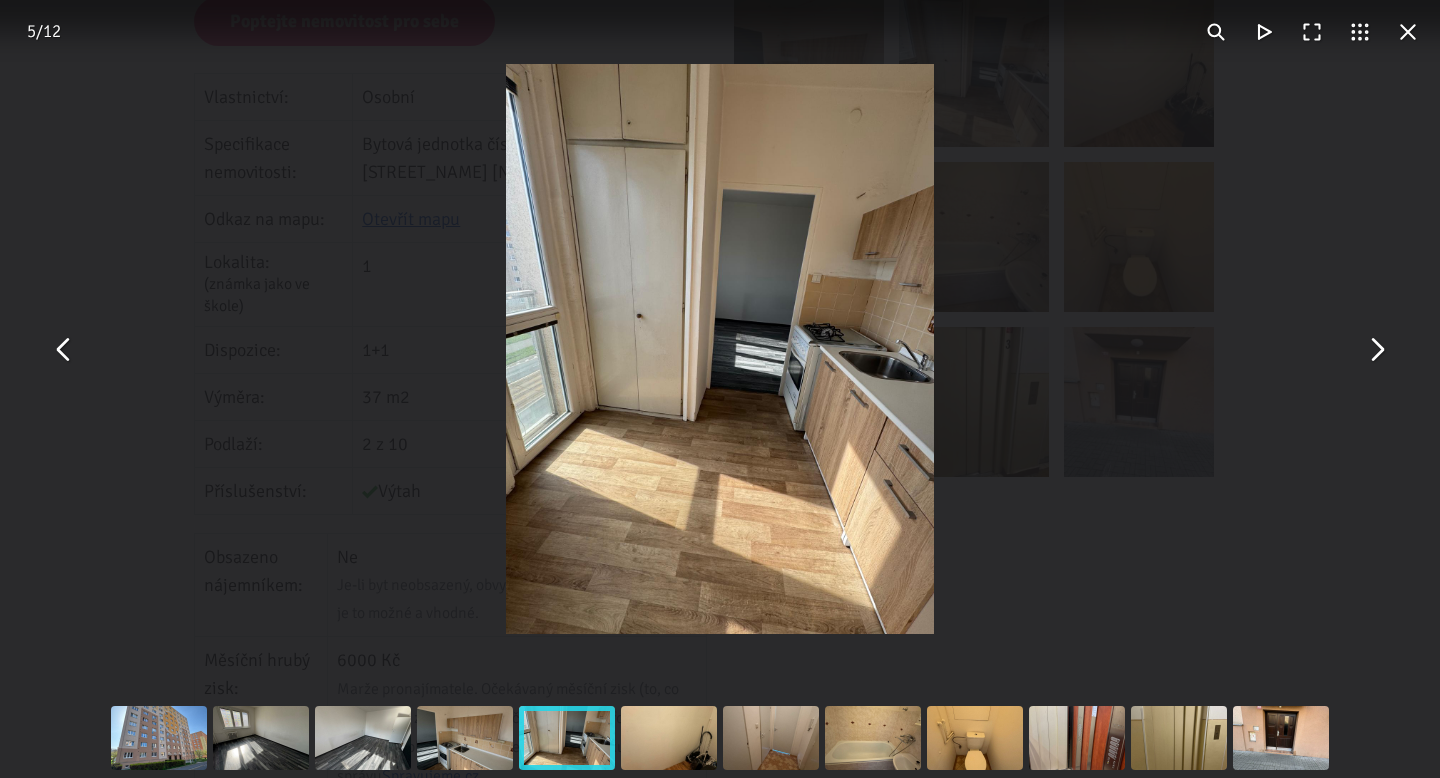 click at bounding box center [1408, 32] 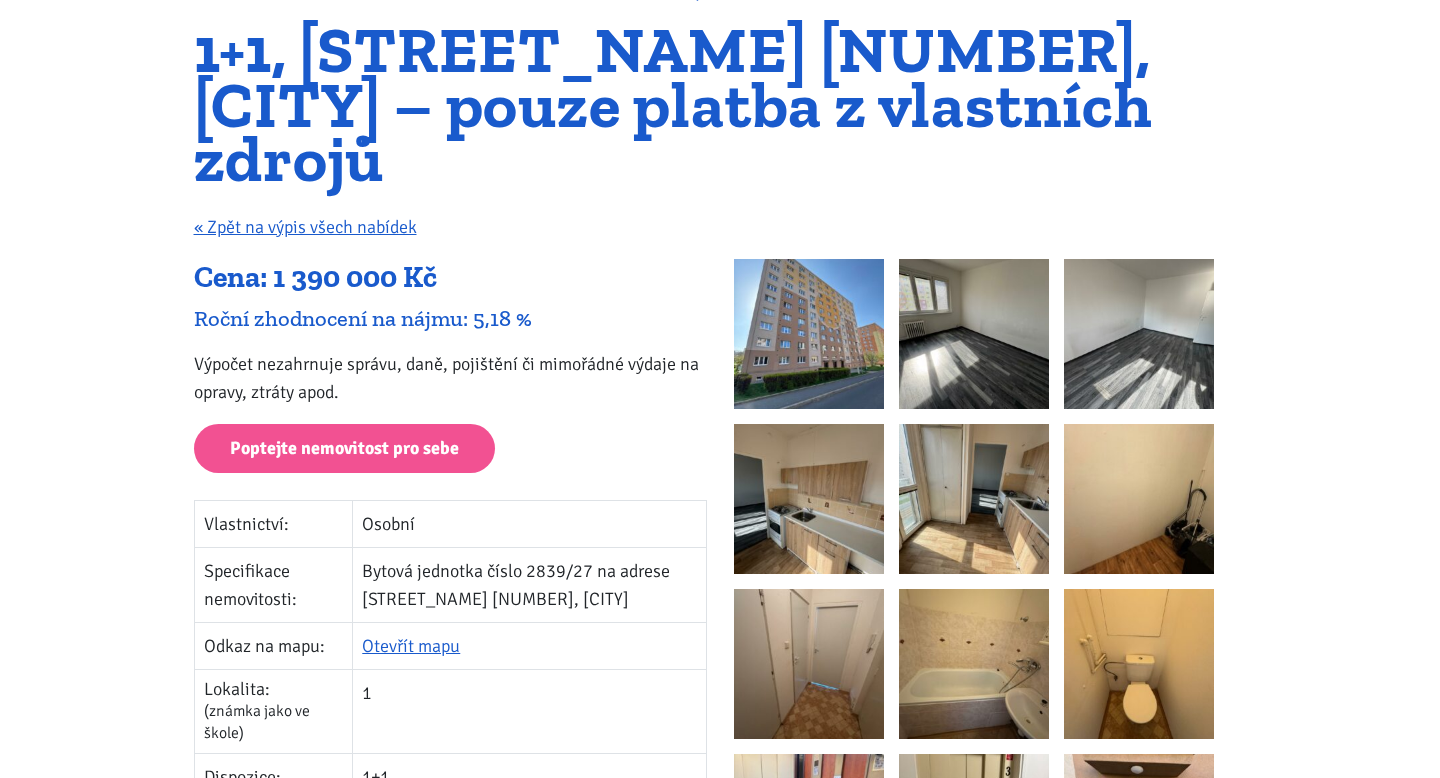 scroll, scrollTop: 0, scrollLeft: 0, axis: both 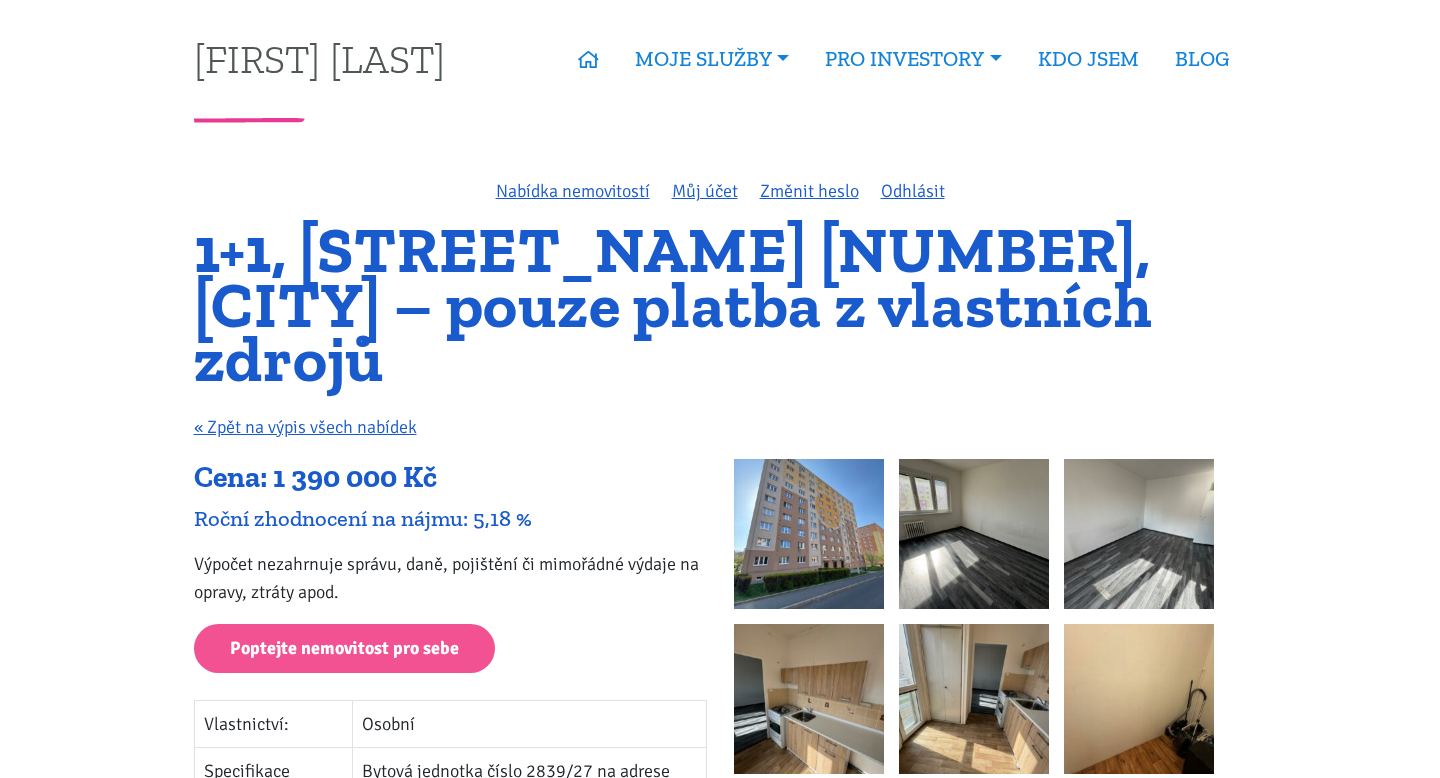 drag, startPoint x: 435, startPoint y: 363, endPoint x: 189, endPoint y: 266, distance: 264.43335 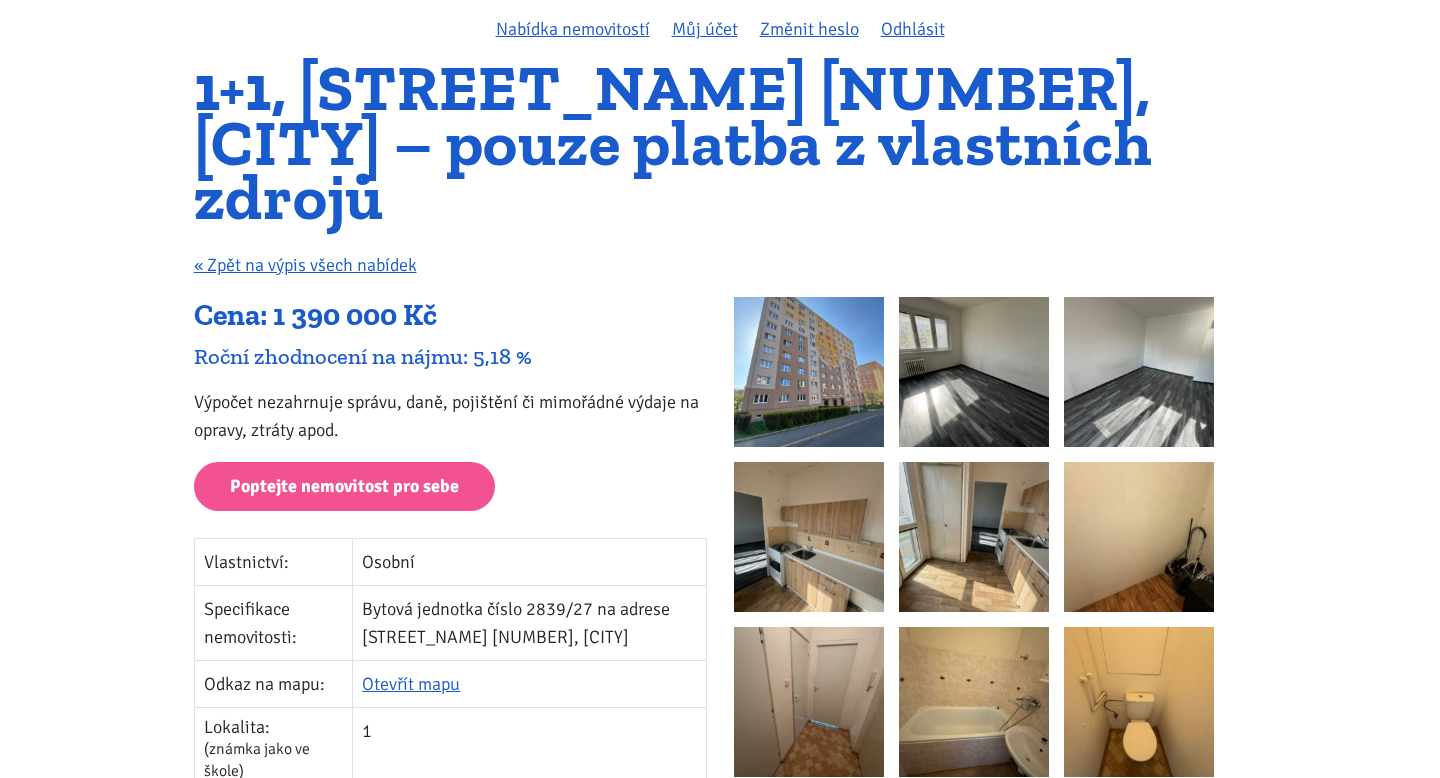 scroll, scrollTop: 171, scrollLeft: 0, axis: vertical 